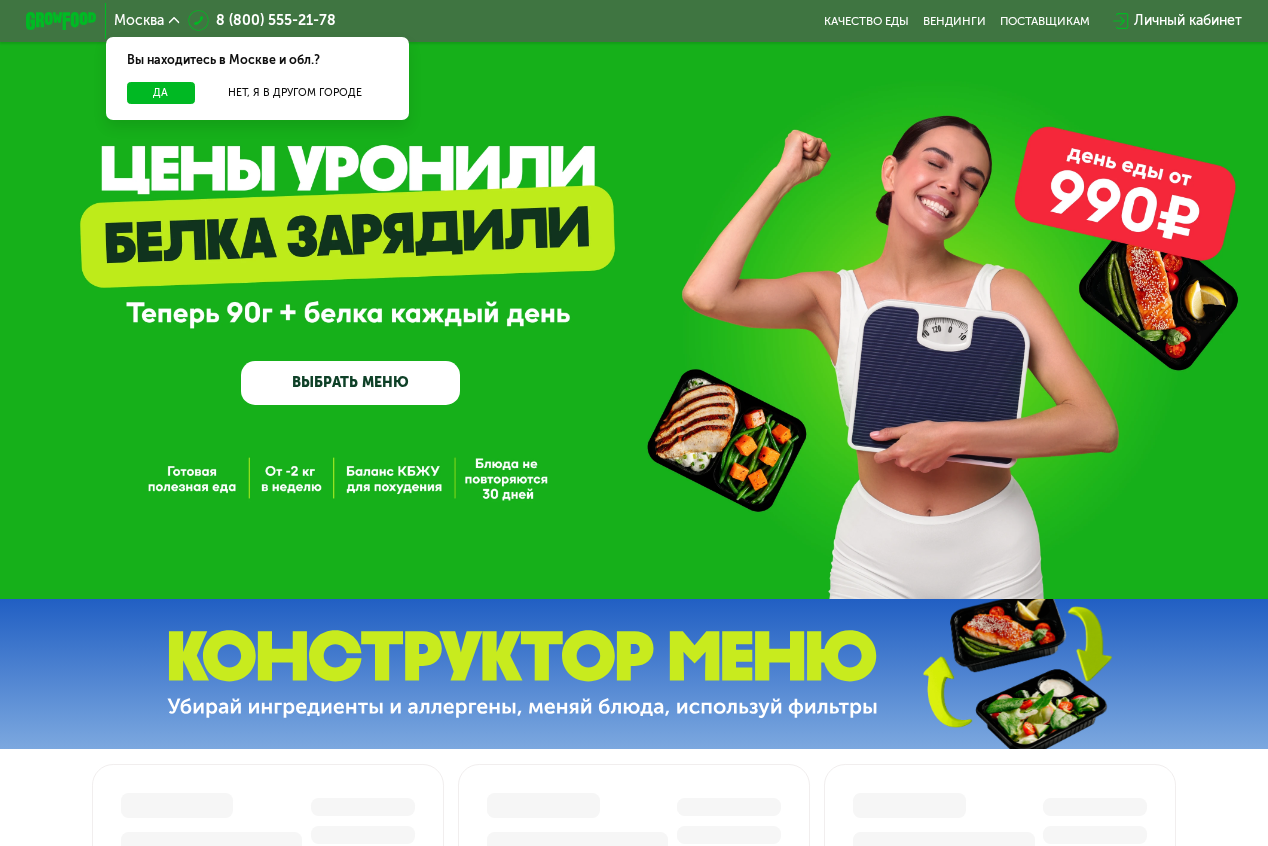 scroll, scrollTop: 0, scrollLeft: 0, axis: both 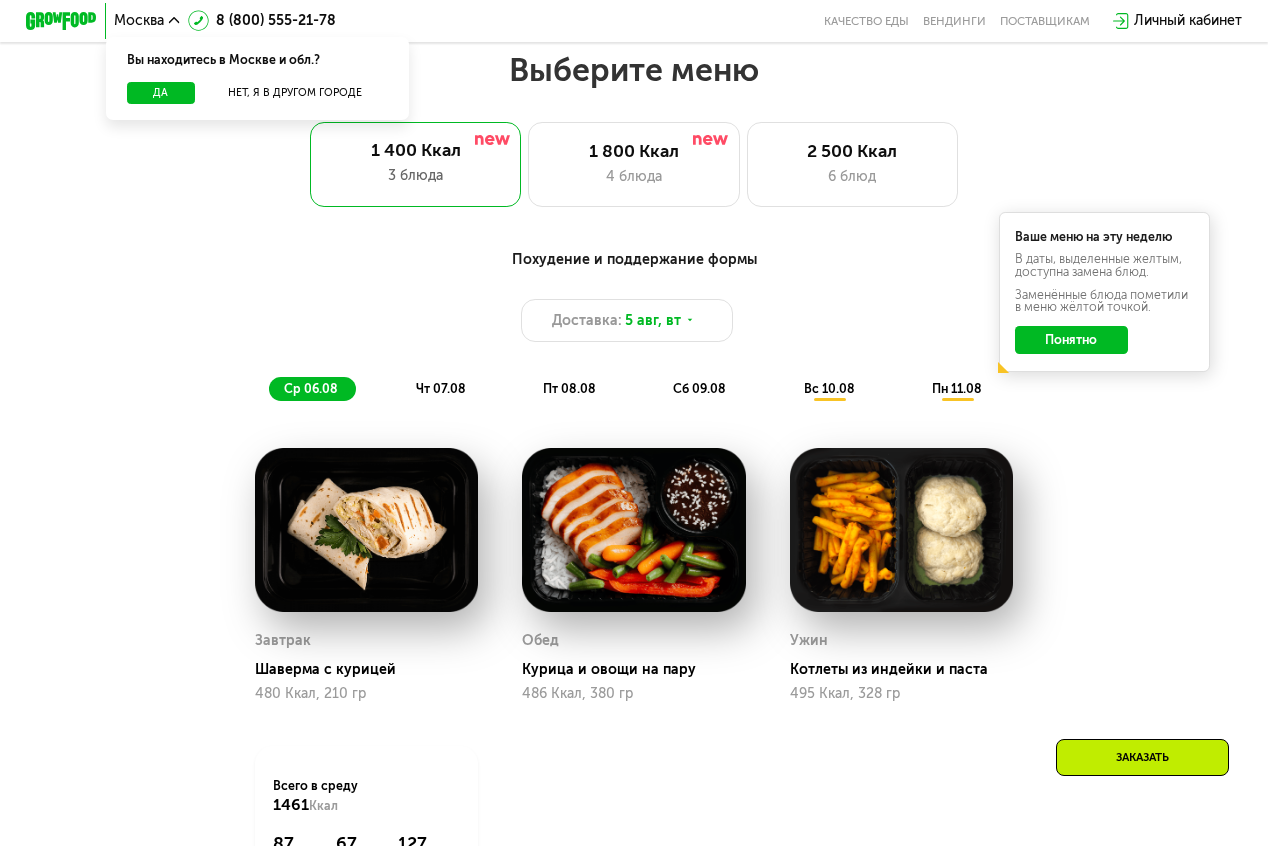 click on "чт 07.08" 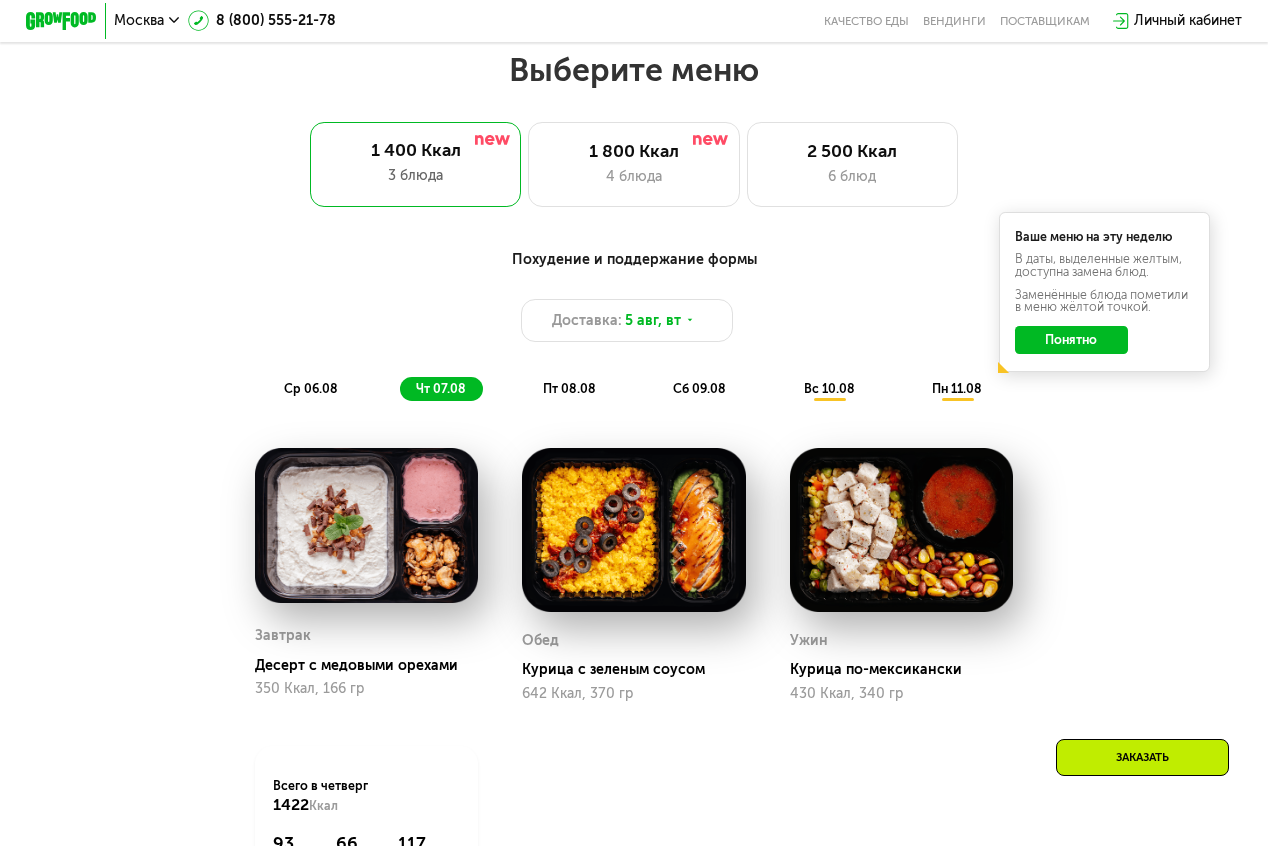 click on "ср 06.08 чт 07.08 пт 08.08 сб 09.08 вс 10.08 пн 11.08" at bounding box center [634, 389] 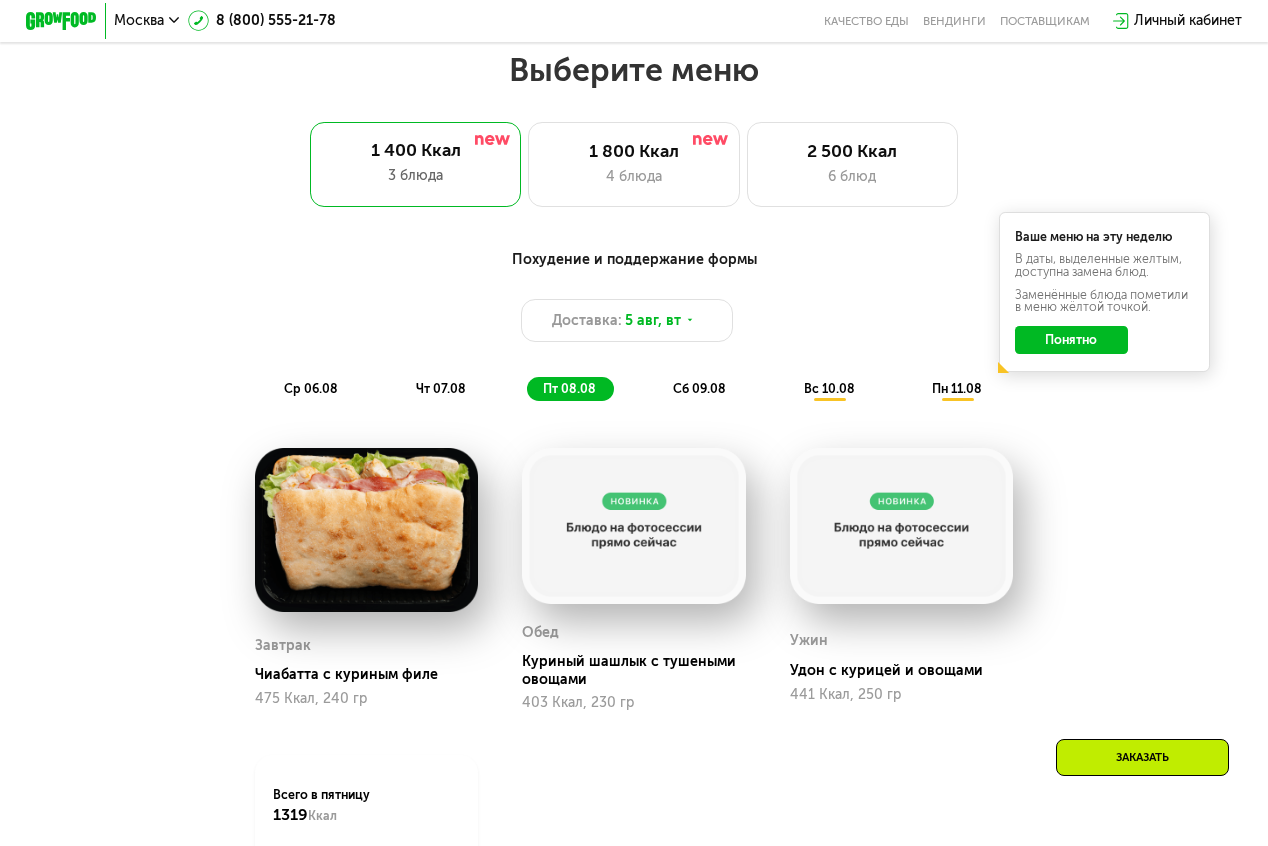 click on "ср 06.08 чт 07.08 пт 08.08 сб 09.08 вс 10.08 пн 11.08" at bounding box center (634, 389) 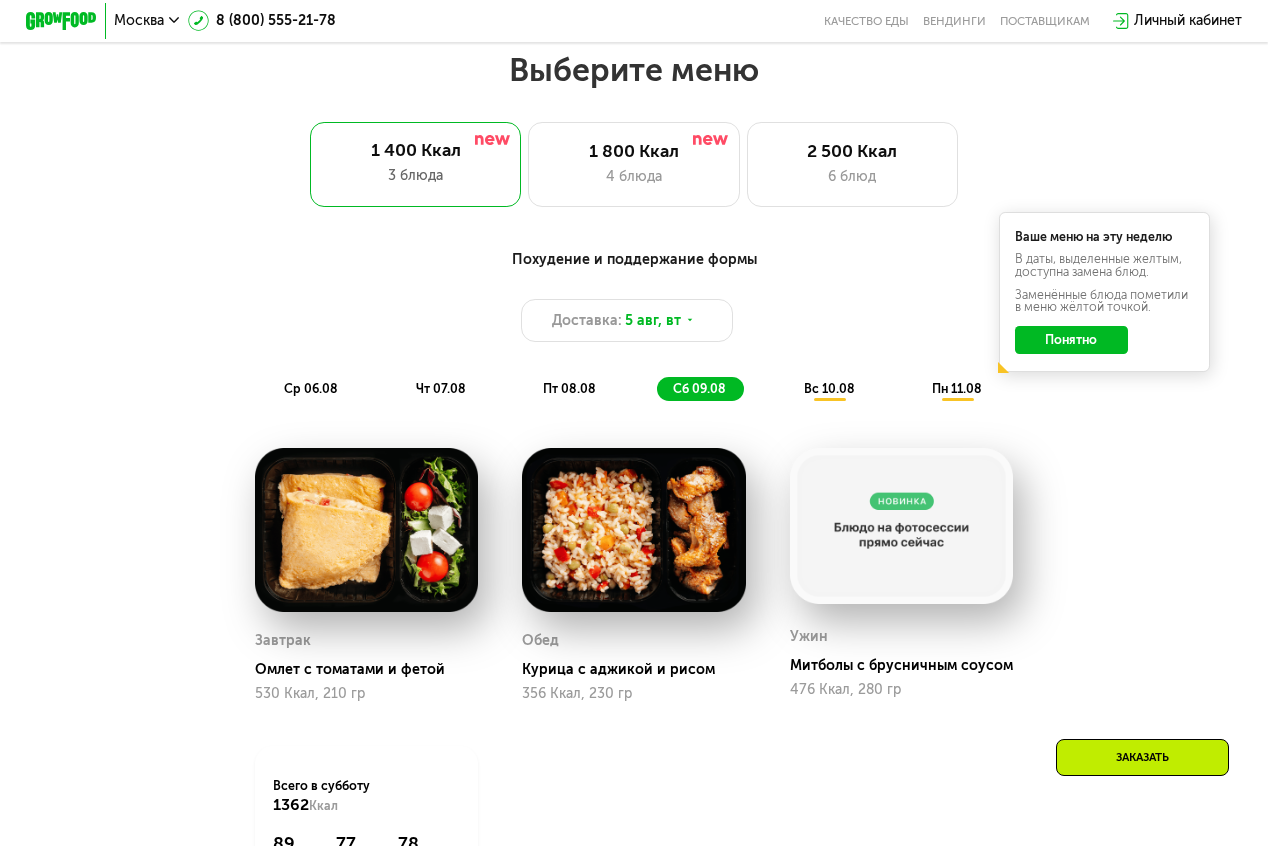 click on "пт 08.08" at bounding box center (569, 388) 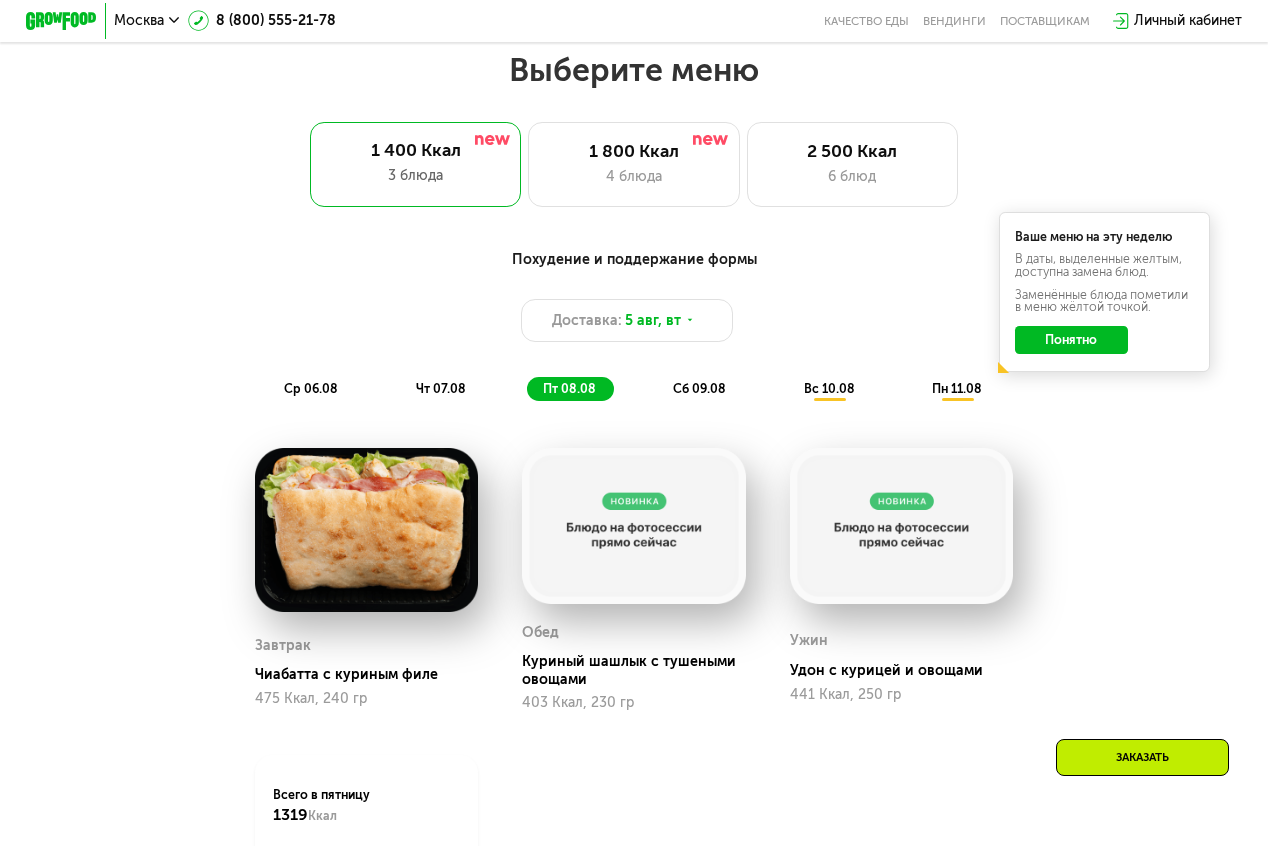 click on "чт 07.08" 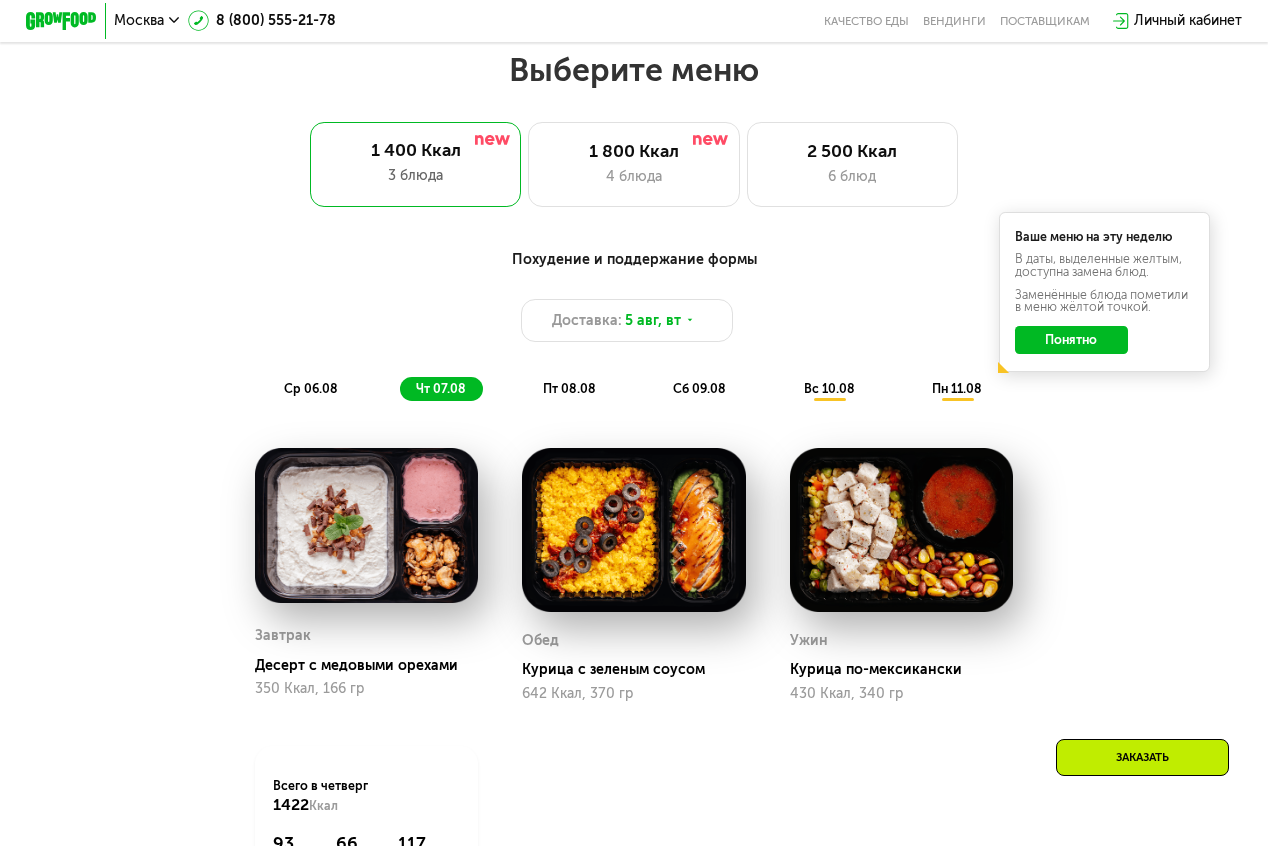 click on "ср 06.08" at bounding box center (311, 388) 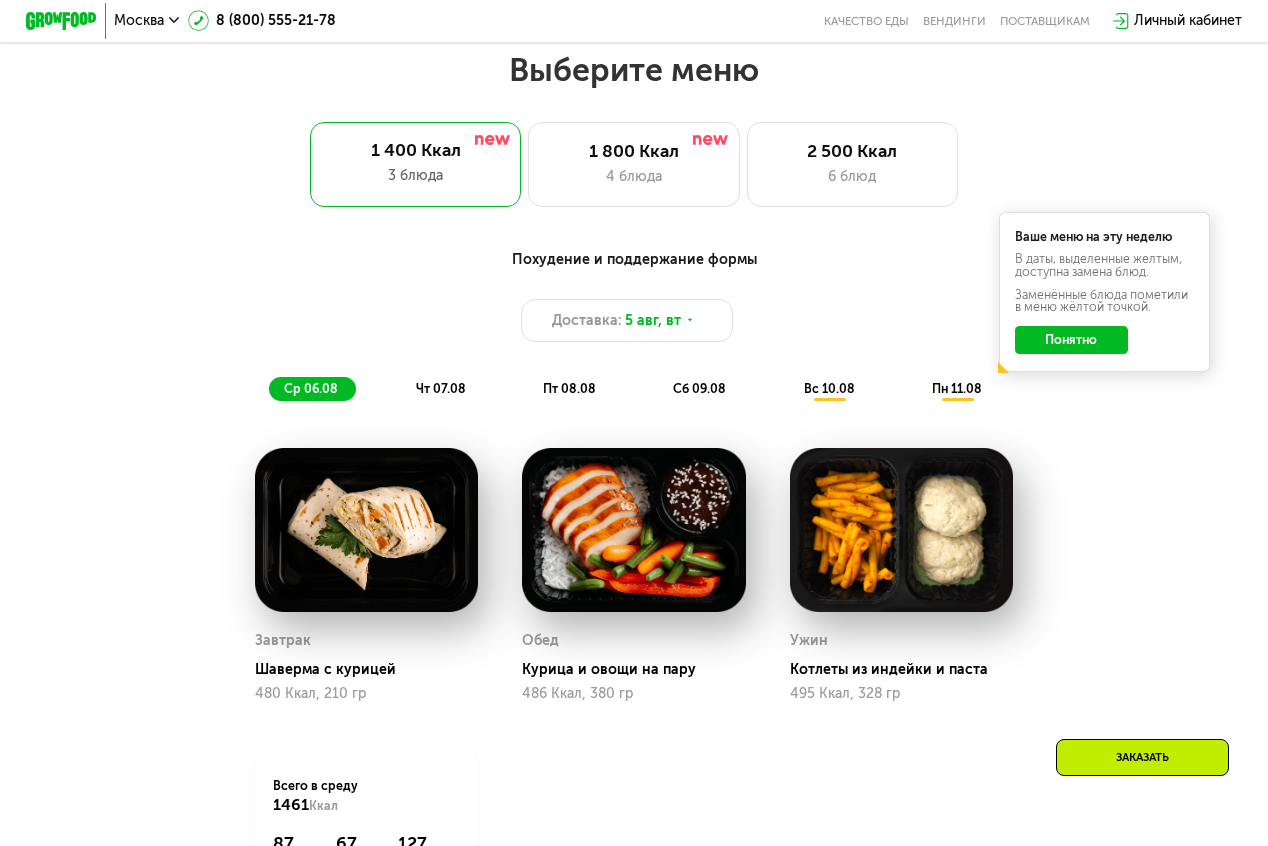 click on "чт 07.08" at bounding box center [441, 388] 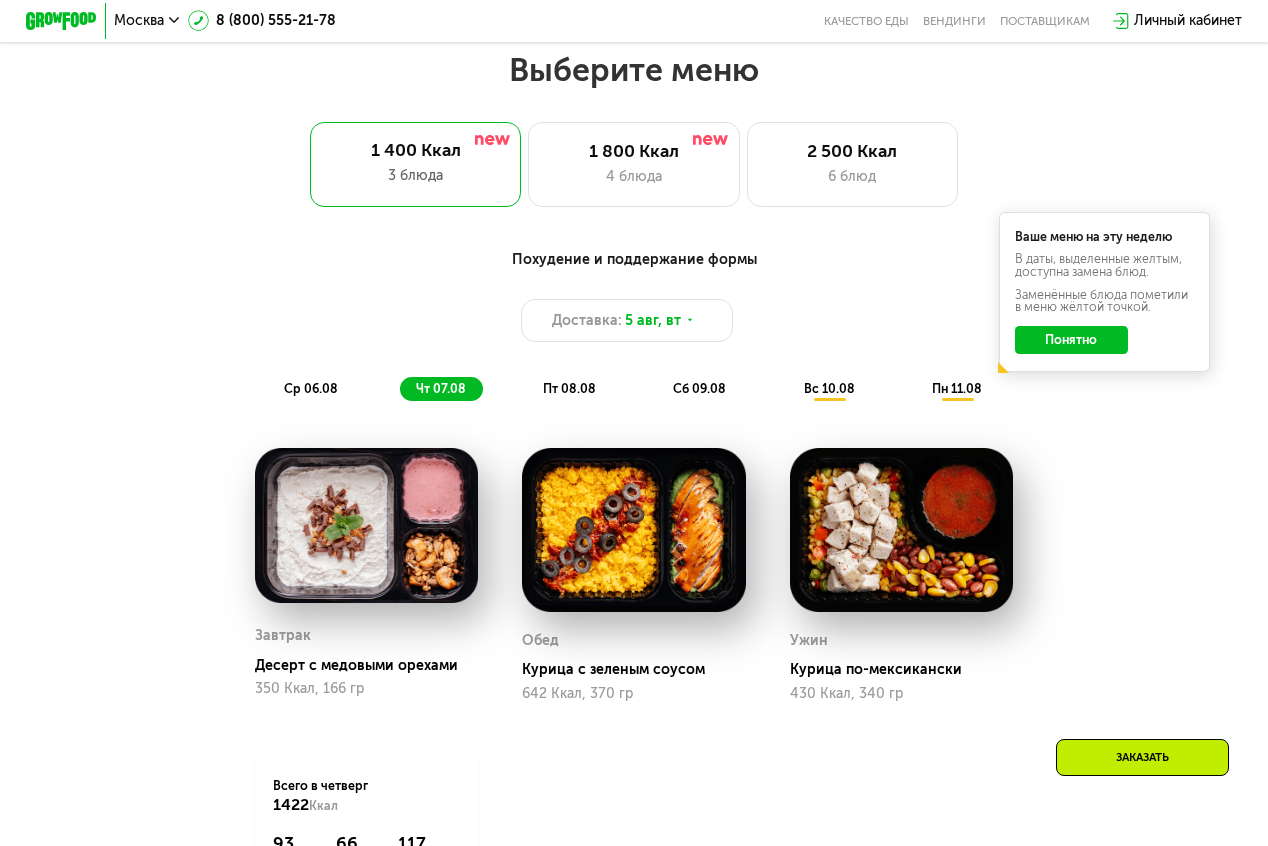 click on "пт 08.08" at bounding box center (569, 388) 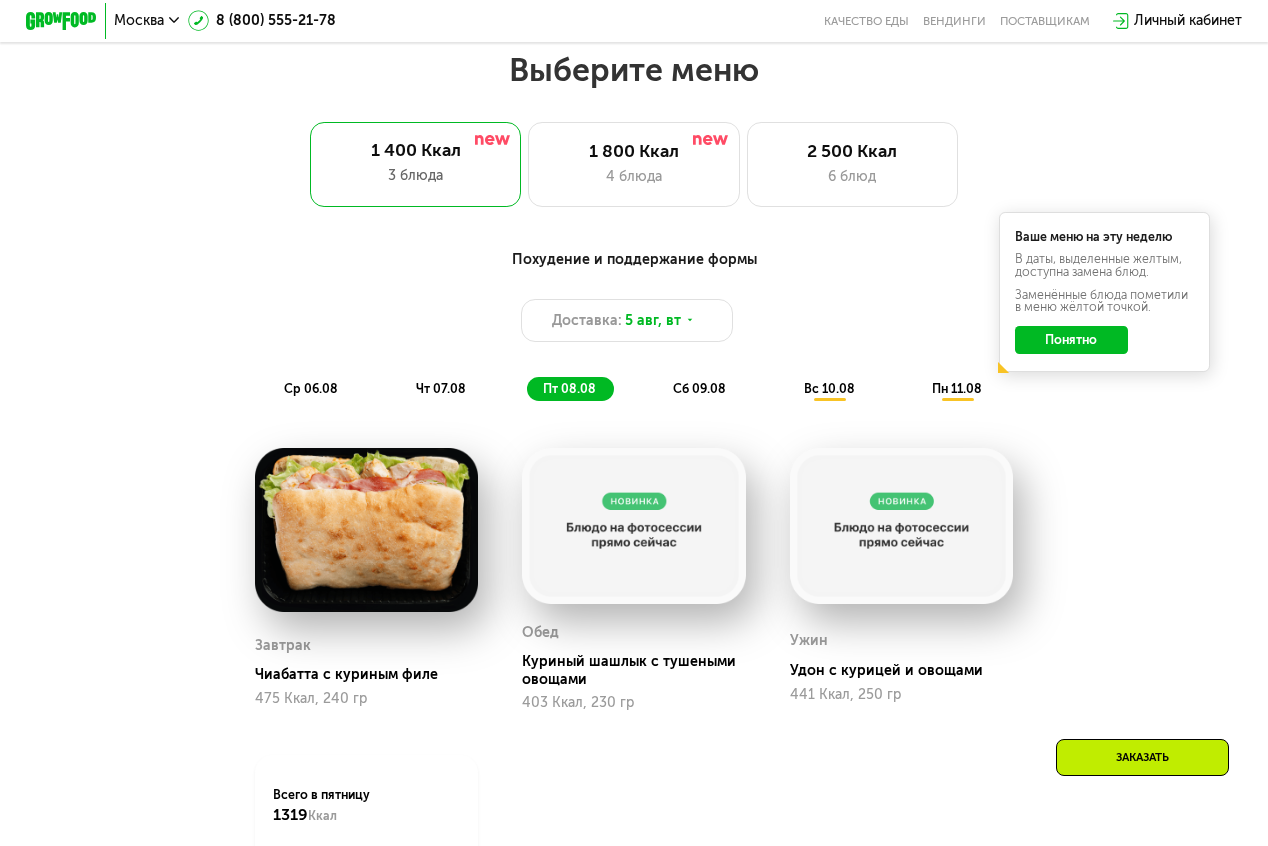 click on "сб 09.08" at bounding box center (699, 388) 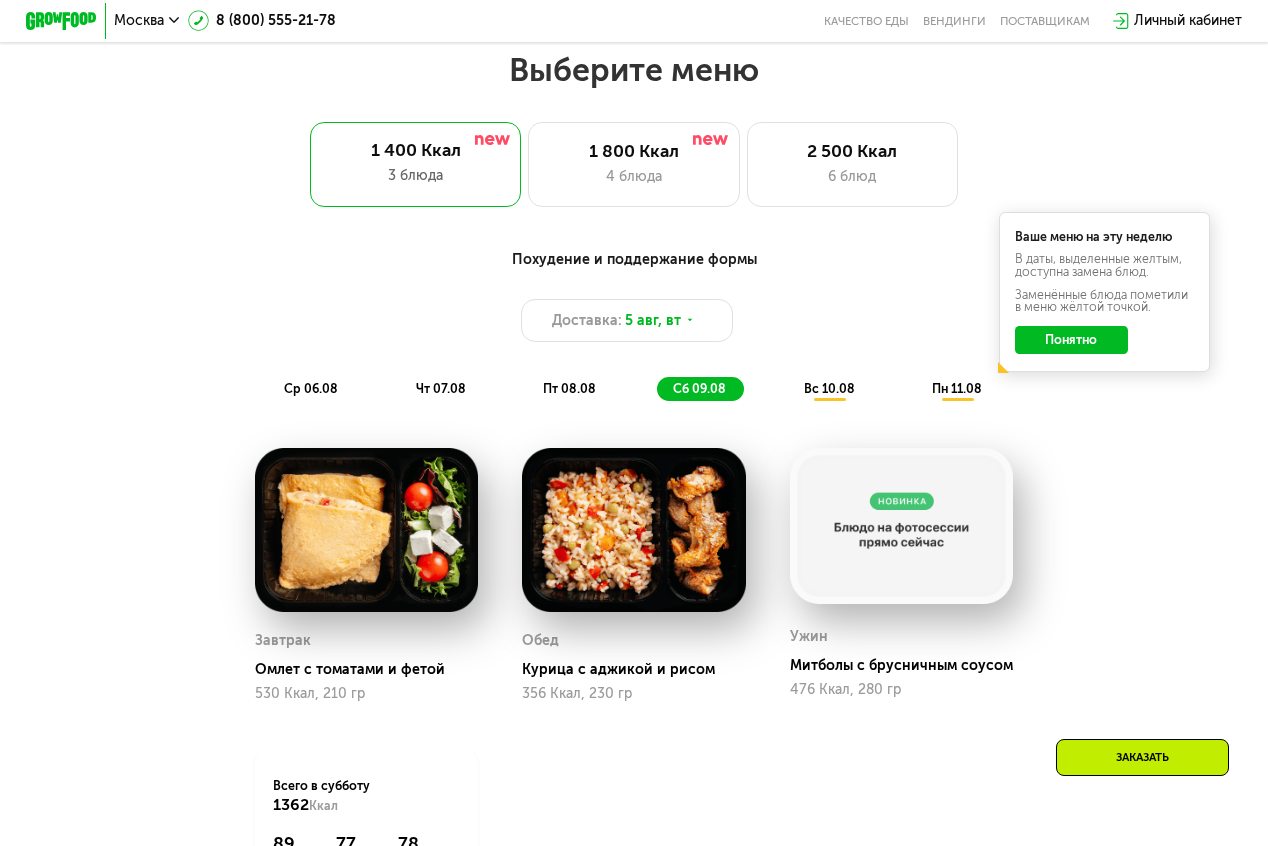 click on "вс 10.08" 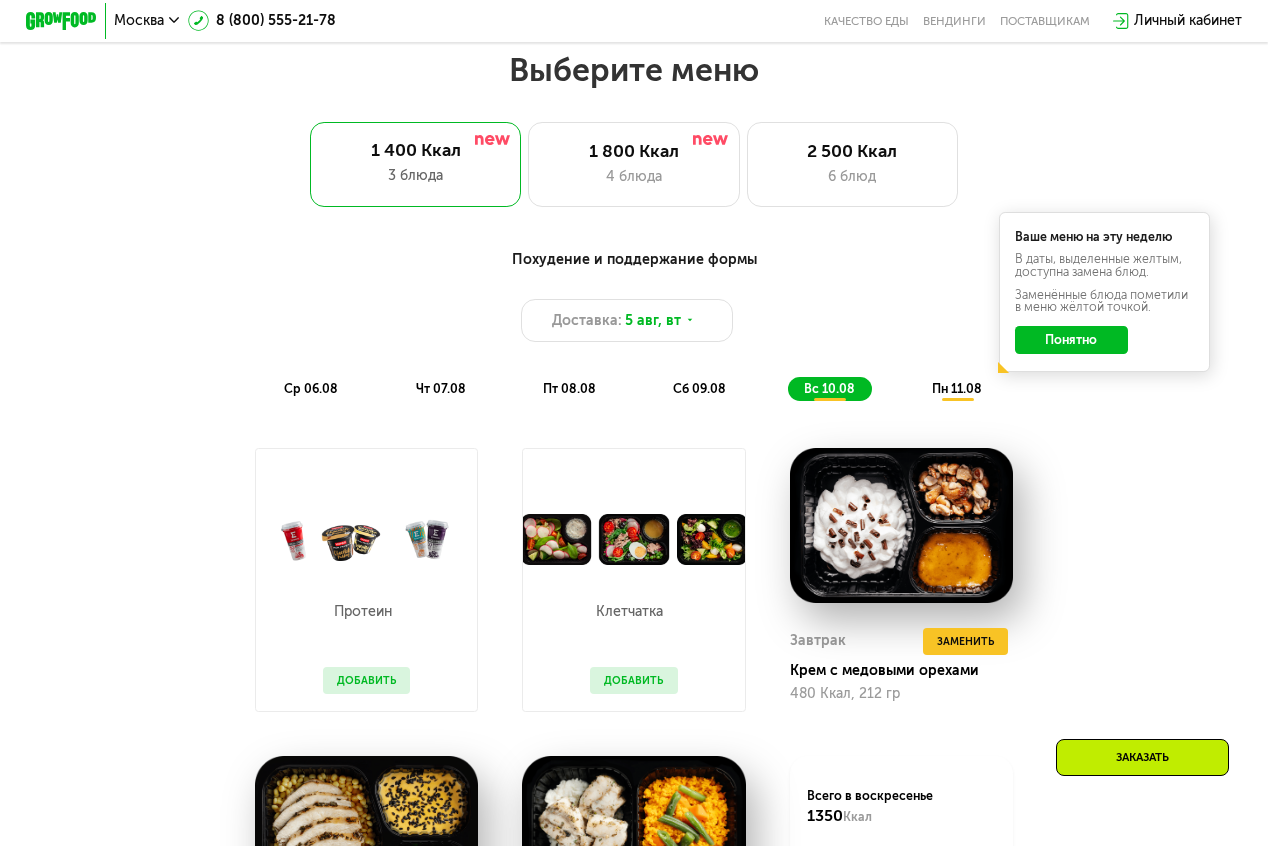 click on "Похудение и поддержание формы Доставка: [DATE], [DAY] [DAY] [DATE] [DAY] [DATE] [DAY] [DATE] [DAY] [DATE] [DAY] Ваше меню на эту неделю В даты, выделенные желтым, доступна замена блюд. Заменённые блюда пометили в меню жёлтой точкой.  Понятно" at bounding box center [634, 325] 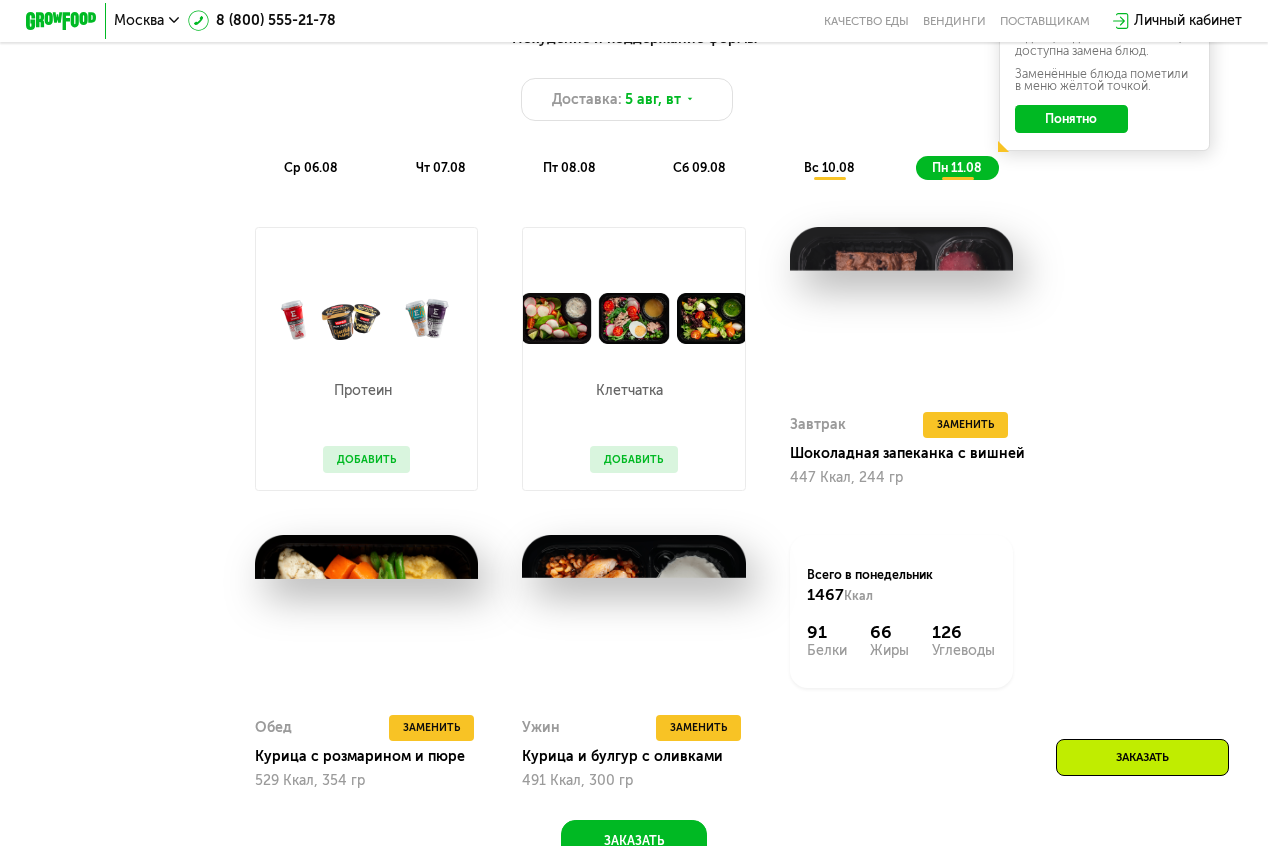 scroll, scrollTop: 890, scrollLeft: 0, axis: vertical 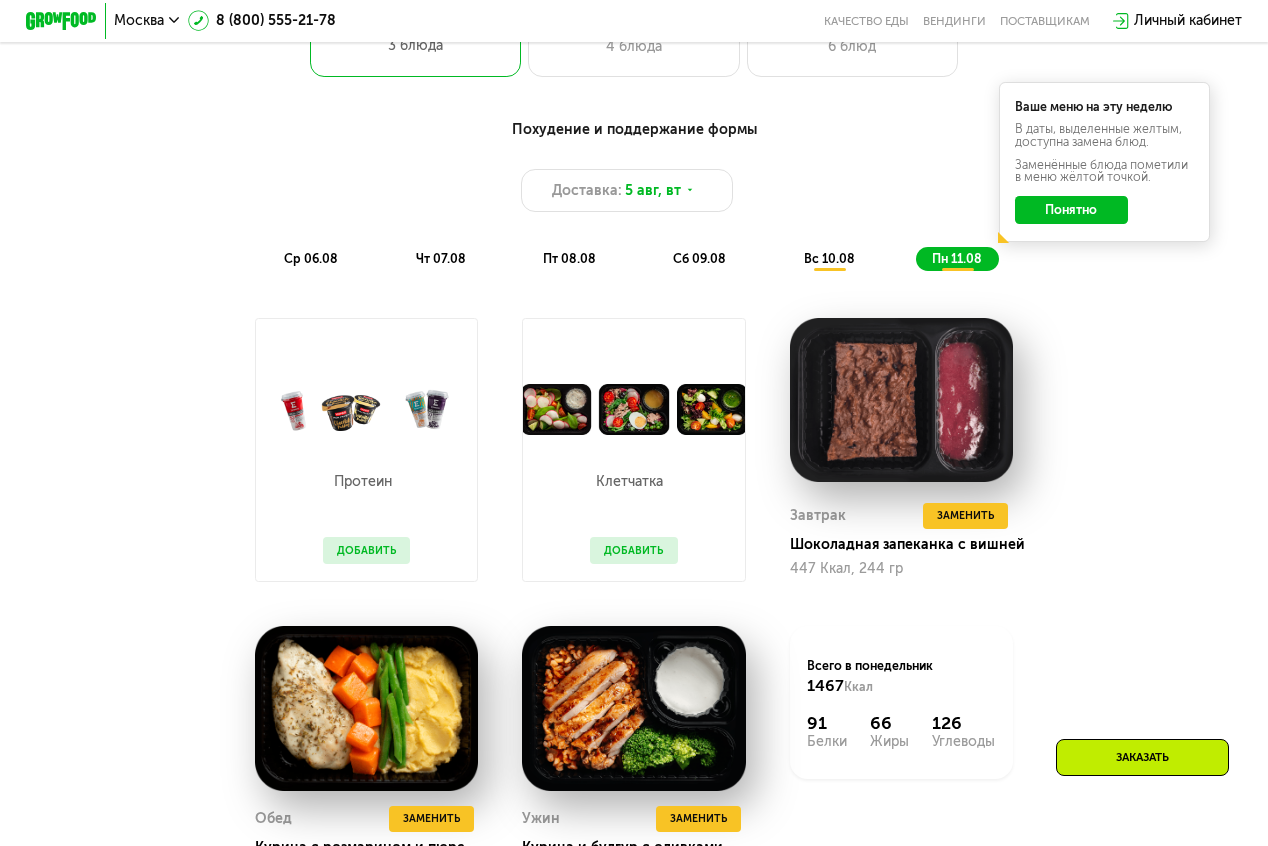 click on "вс 10.08" 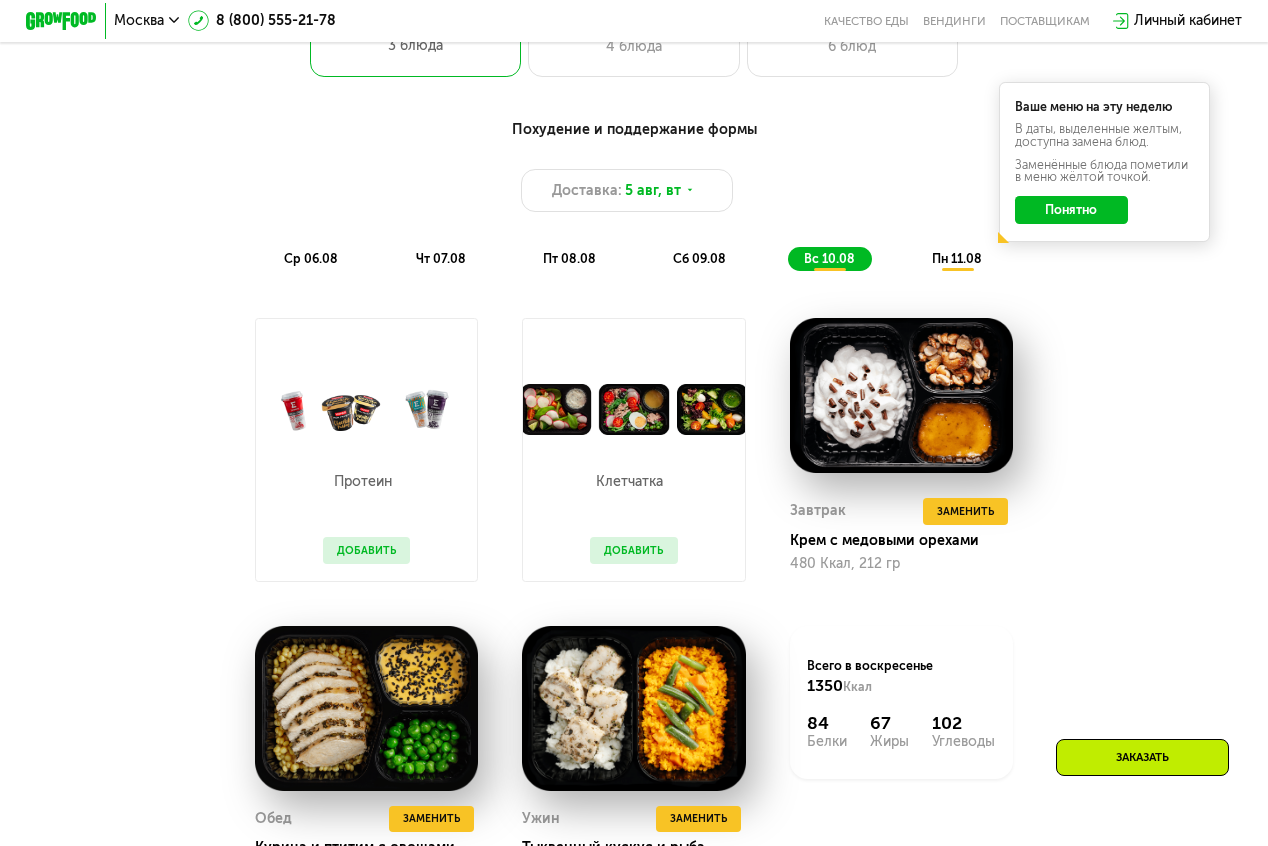 click on "сб 09.08" 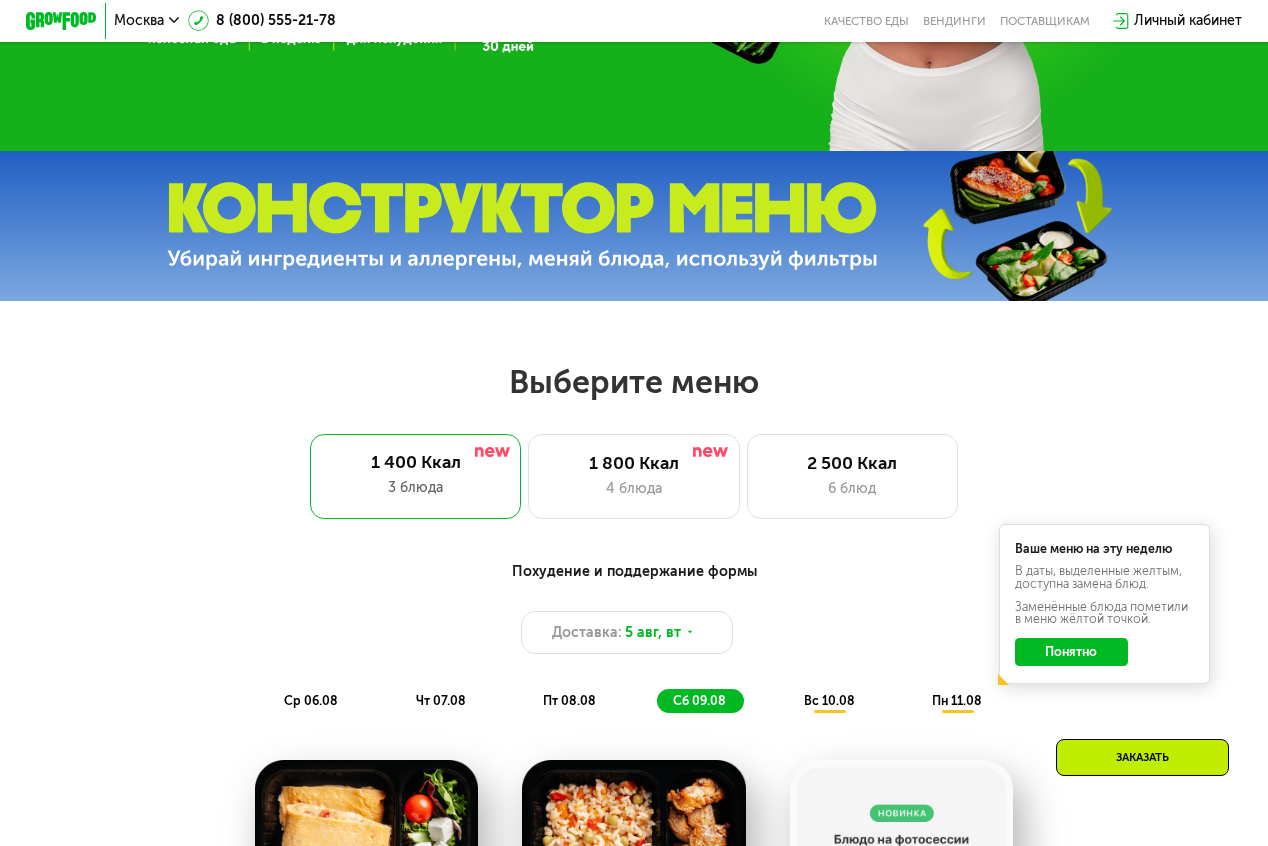 scroll, scrollTop: 600, scrollLeft: 0, axis: vertical 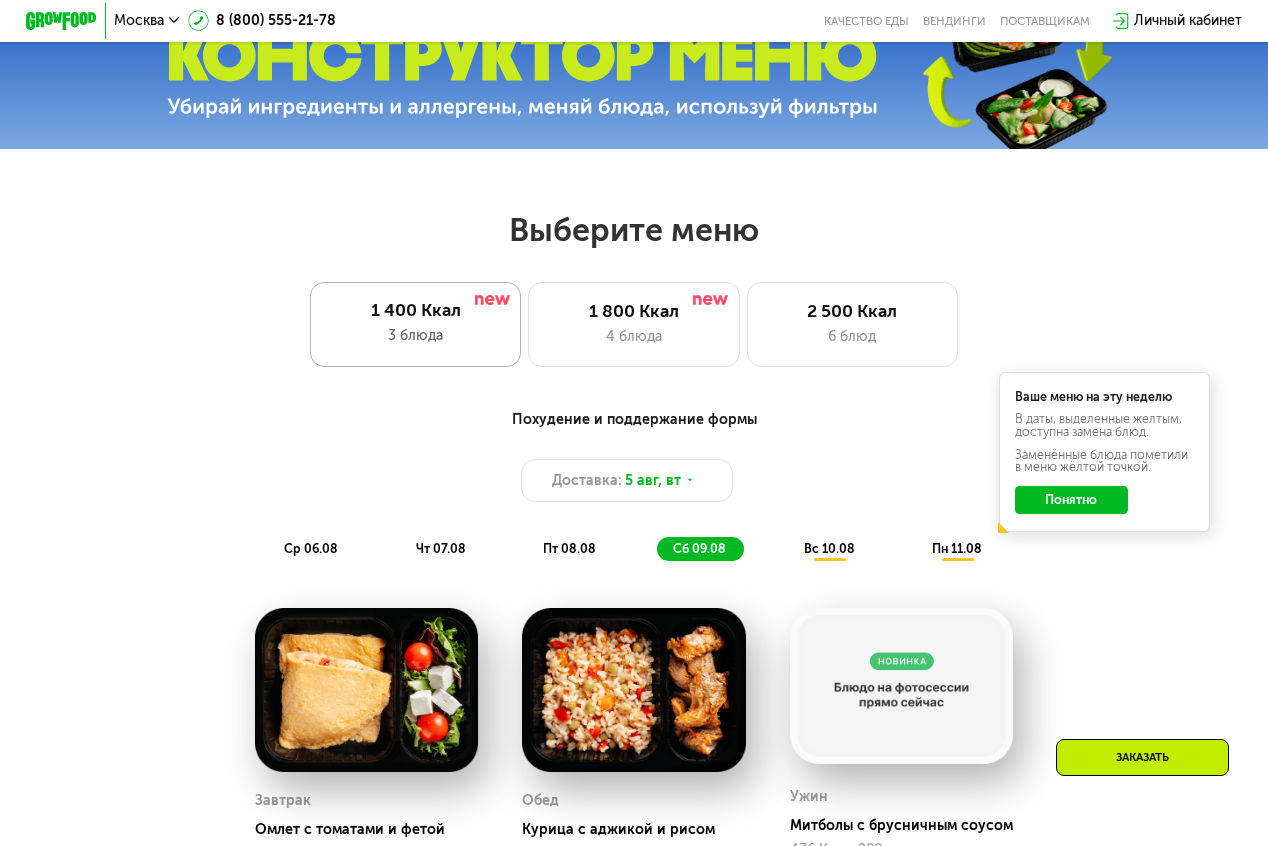 click on "1 400 Ккал" at bounding box center [416, 310] 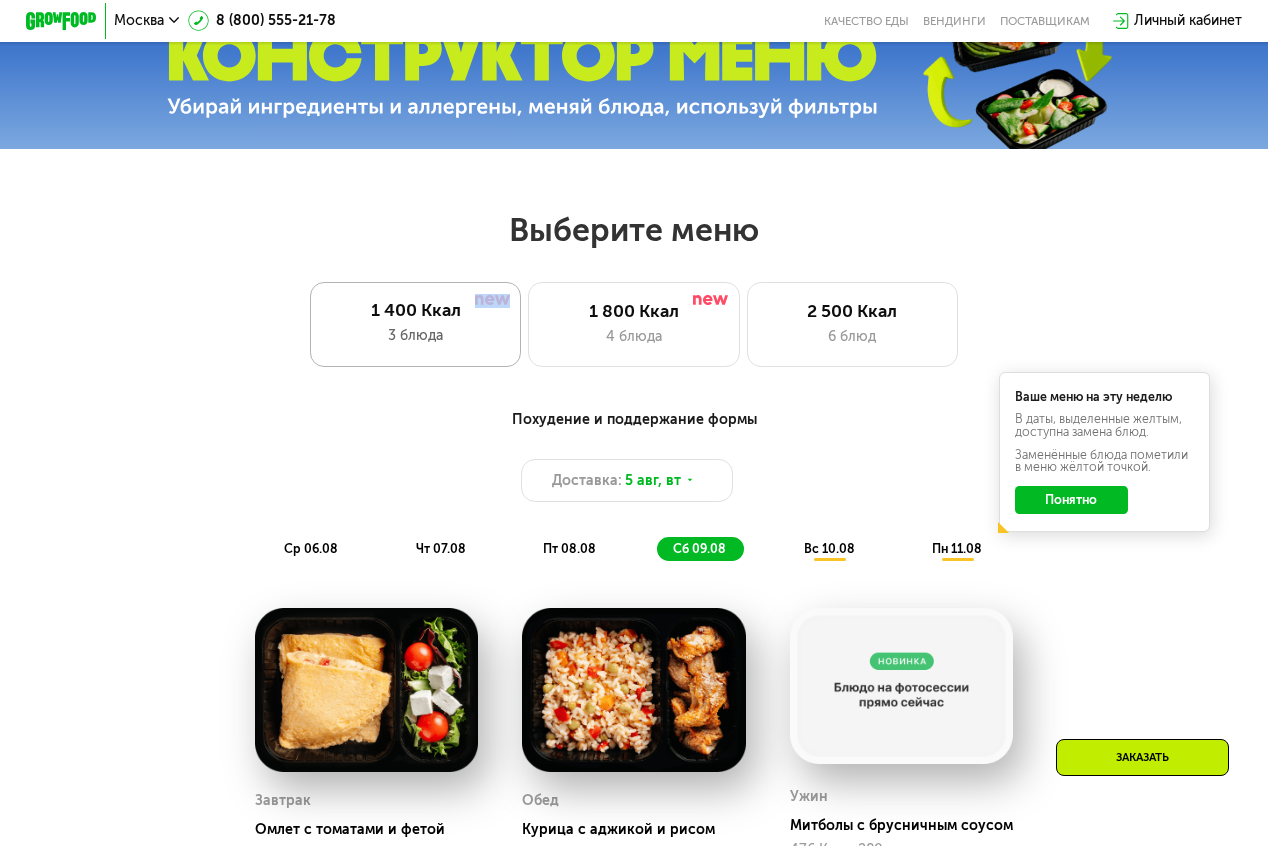 click on "3 блюда" at bounding box center [416, 335] 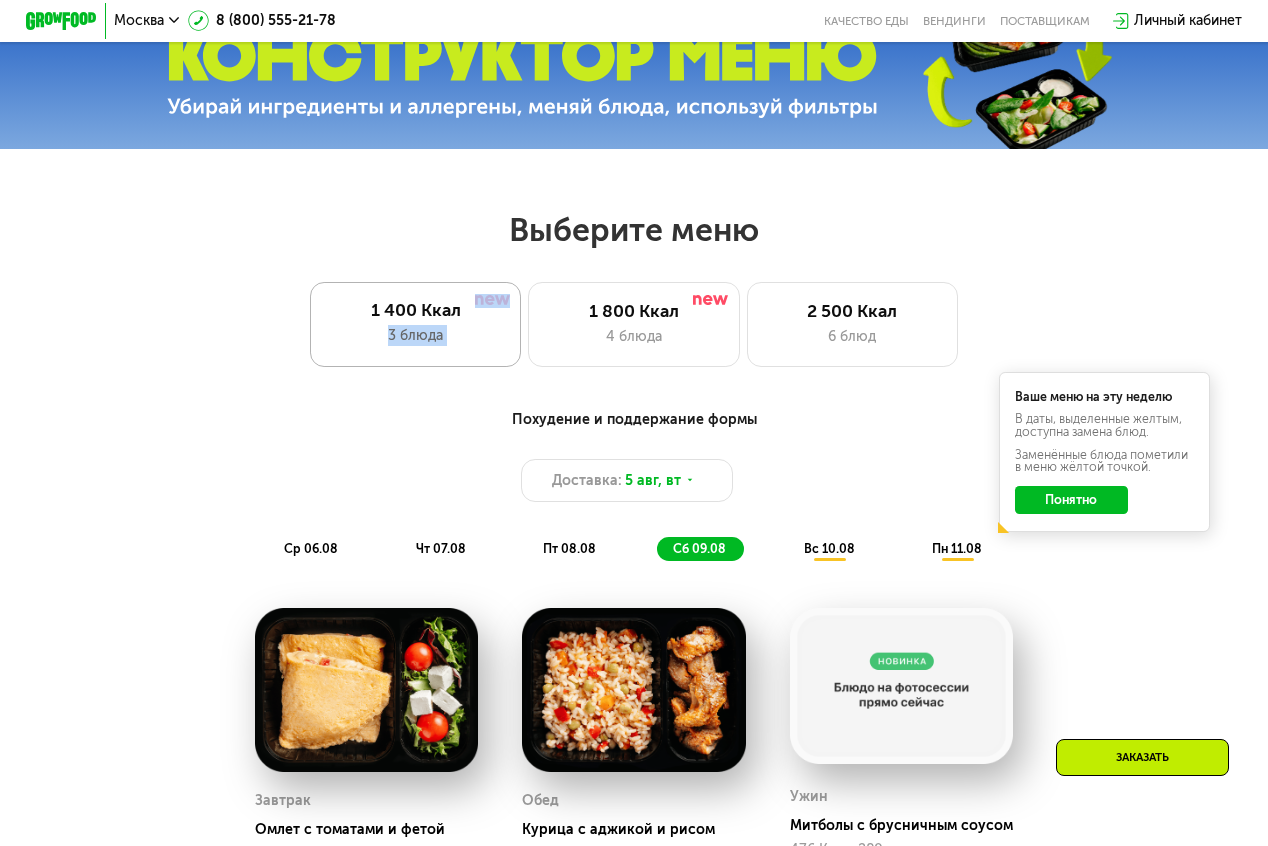 click on "3 блюда" at bounding box center [416, 335] 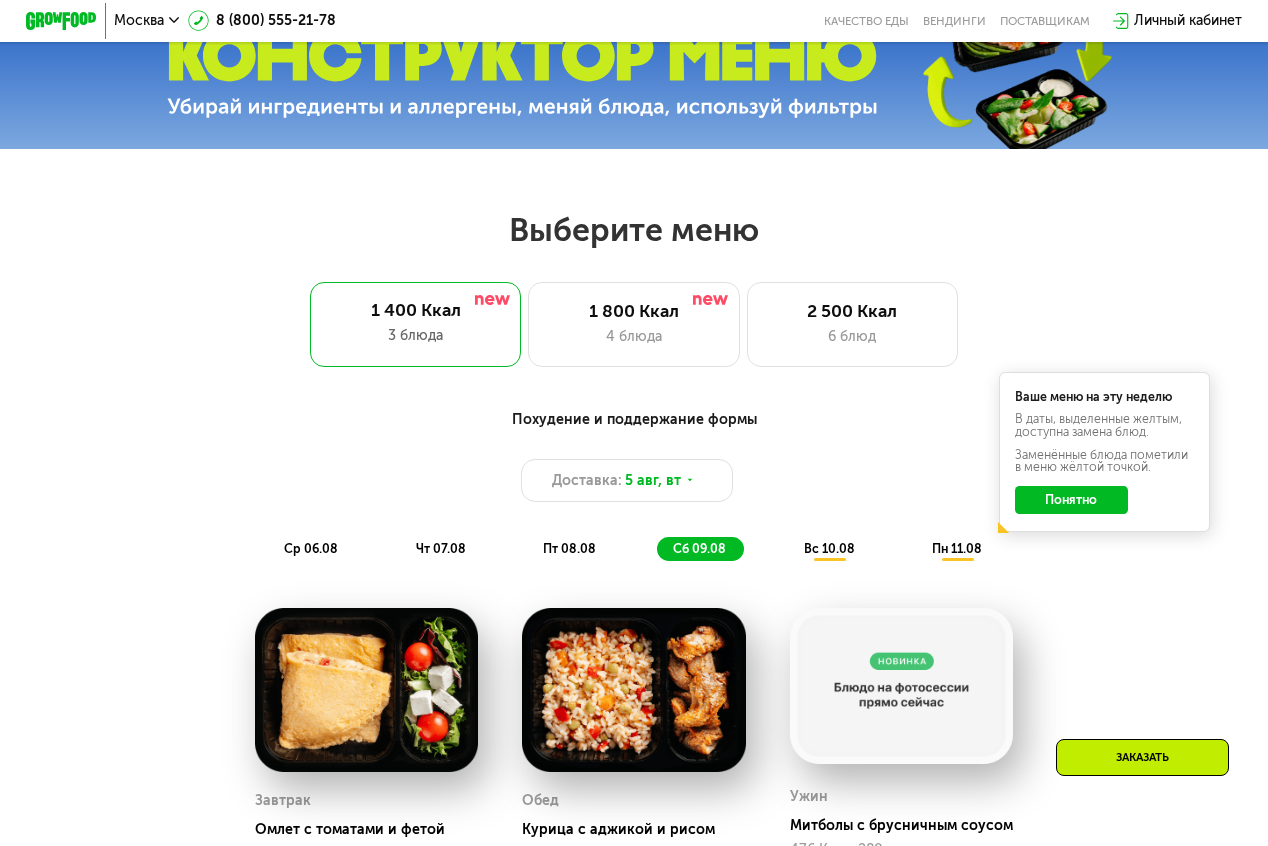 click on "Похудение и поддержание формы" at bounding box center [634, 420] 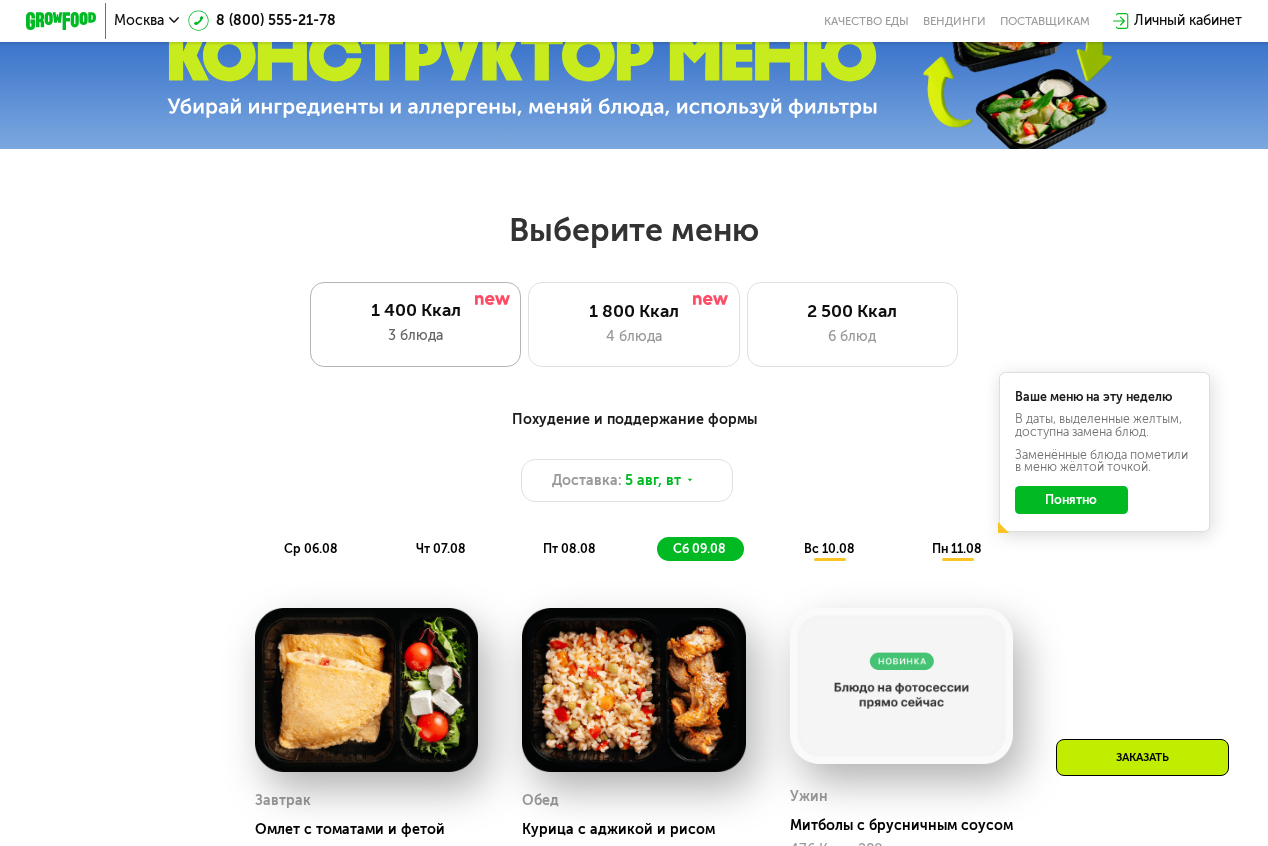 click on "3 блюда" at bounding box center [416, 335] 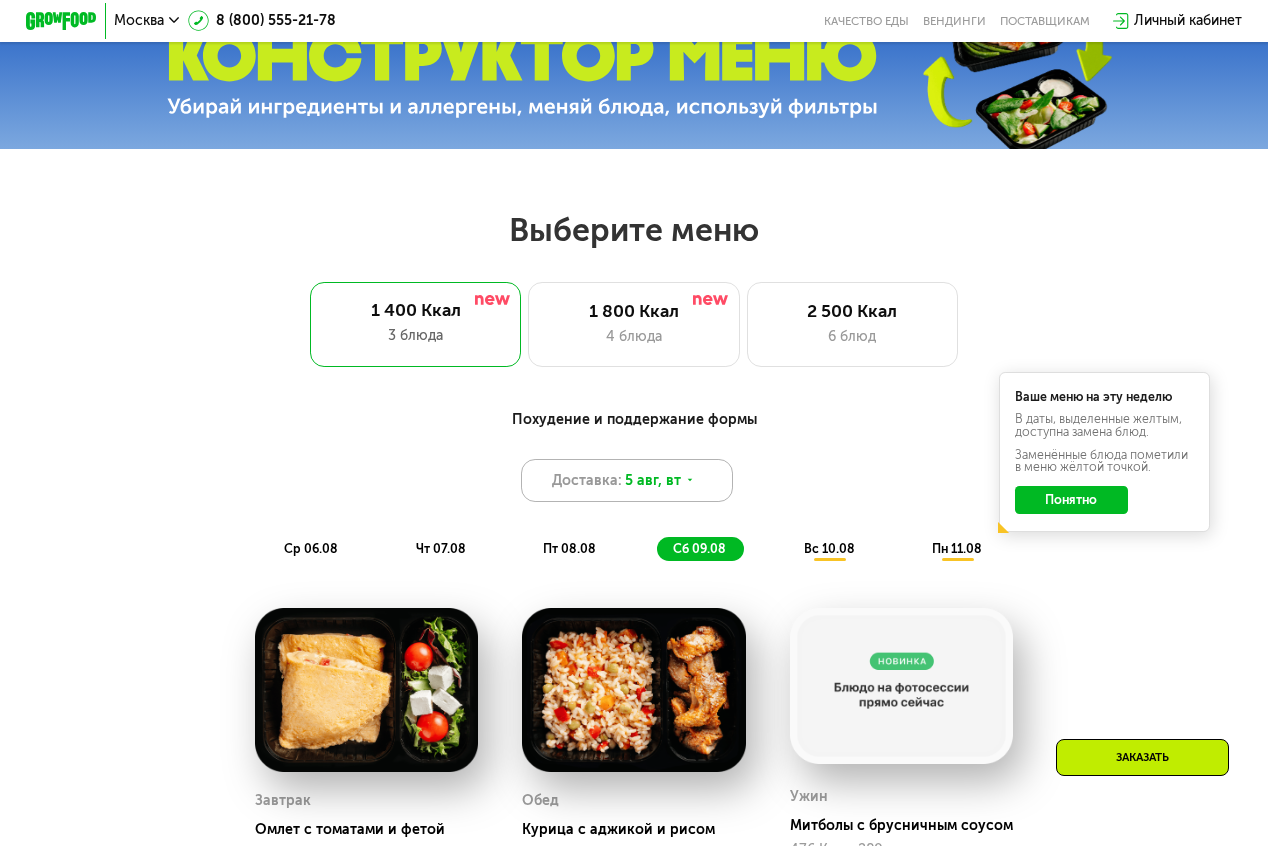 click on "Доставка: 5 авг, вт" at bounding box center [626, 480] 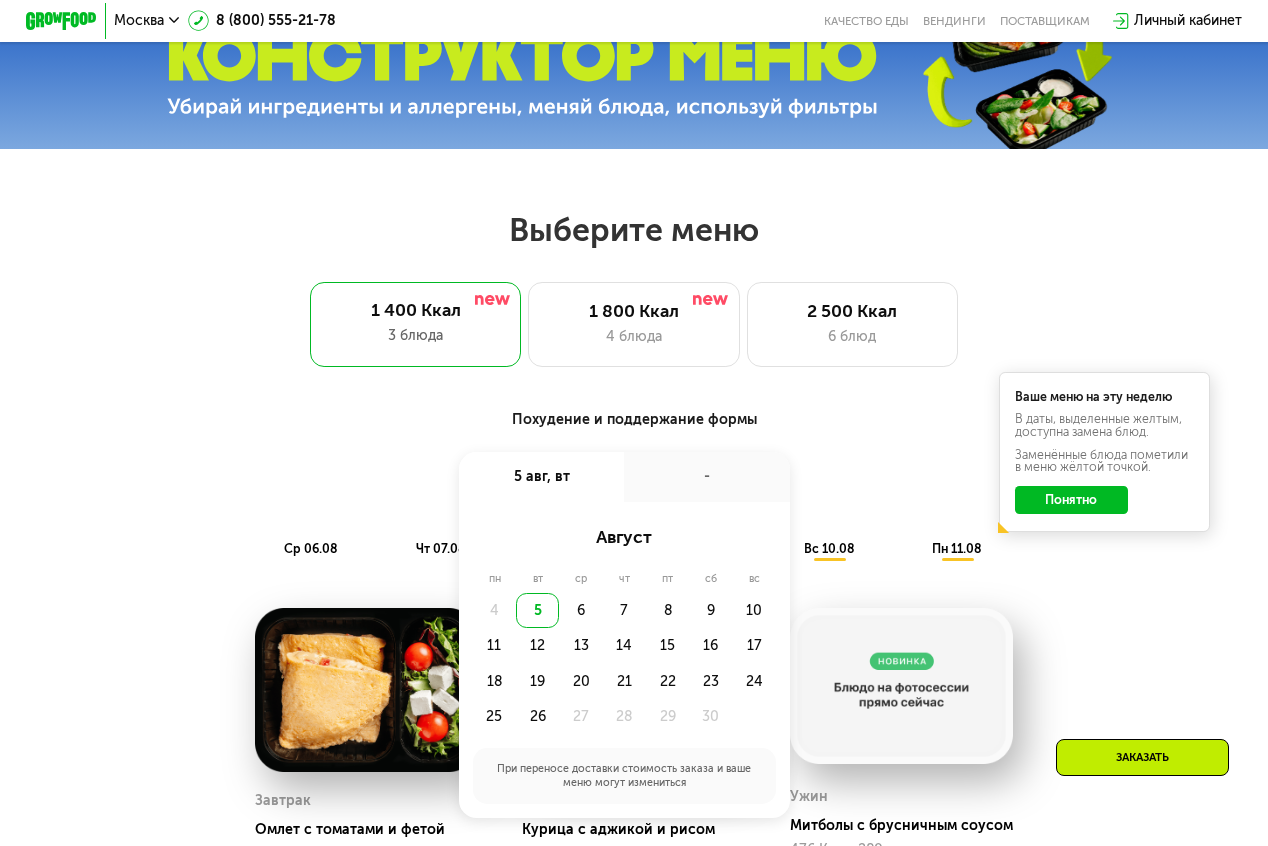click on "-" at bounding box center [707, 476] 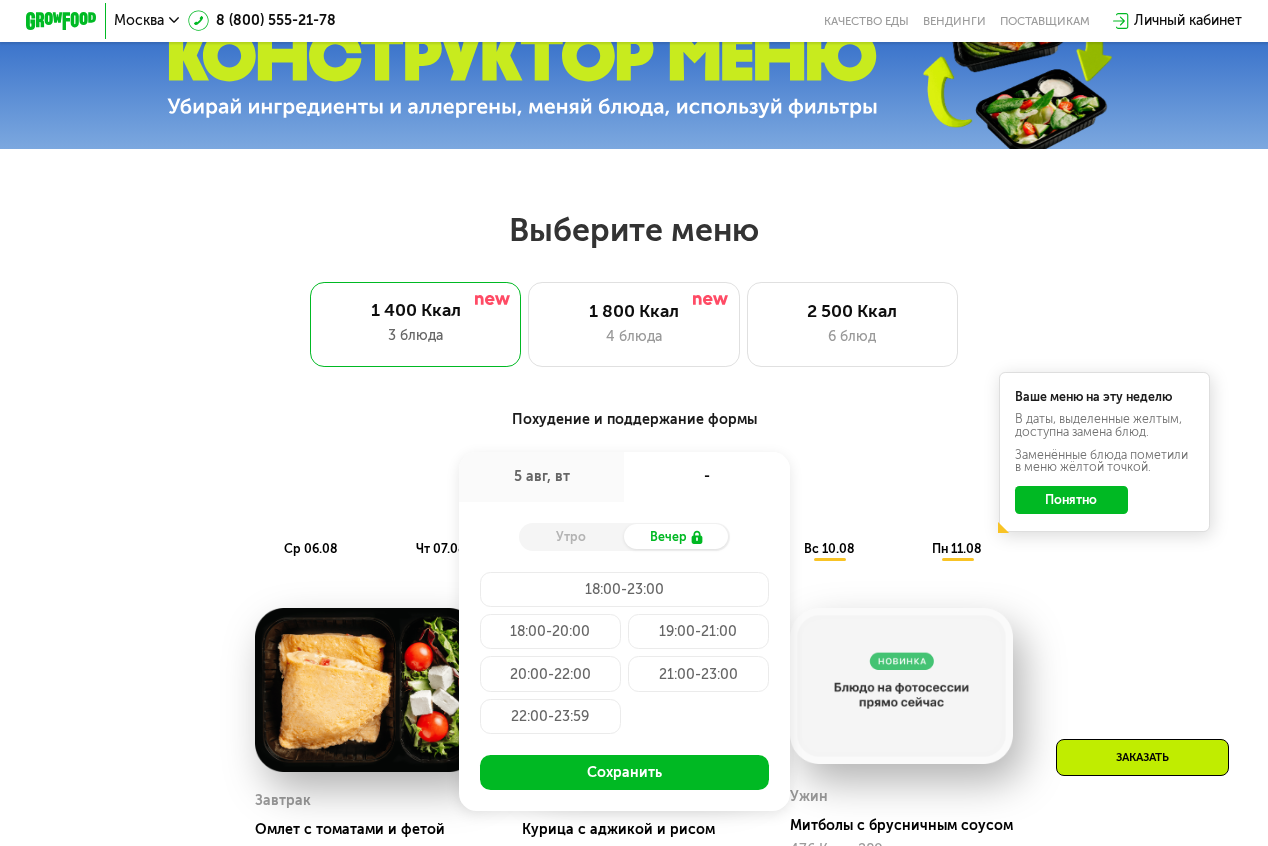 click on "-" at bounding box center (707, 476) 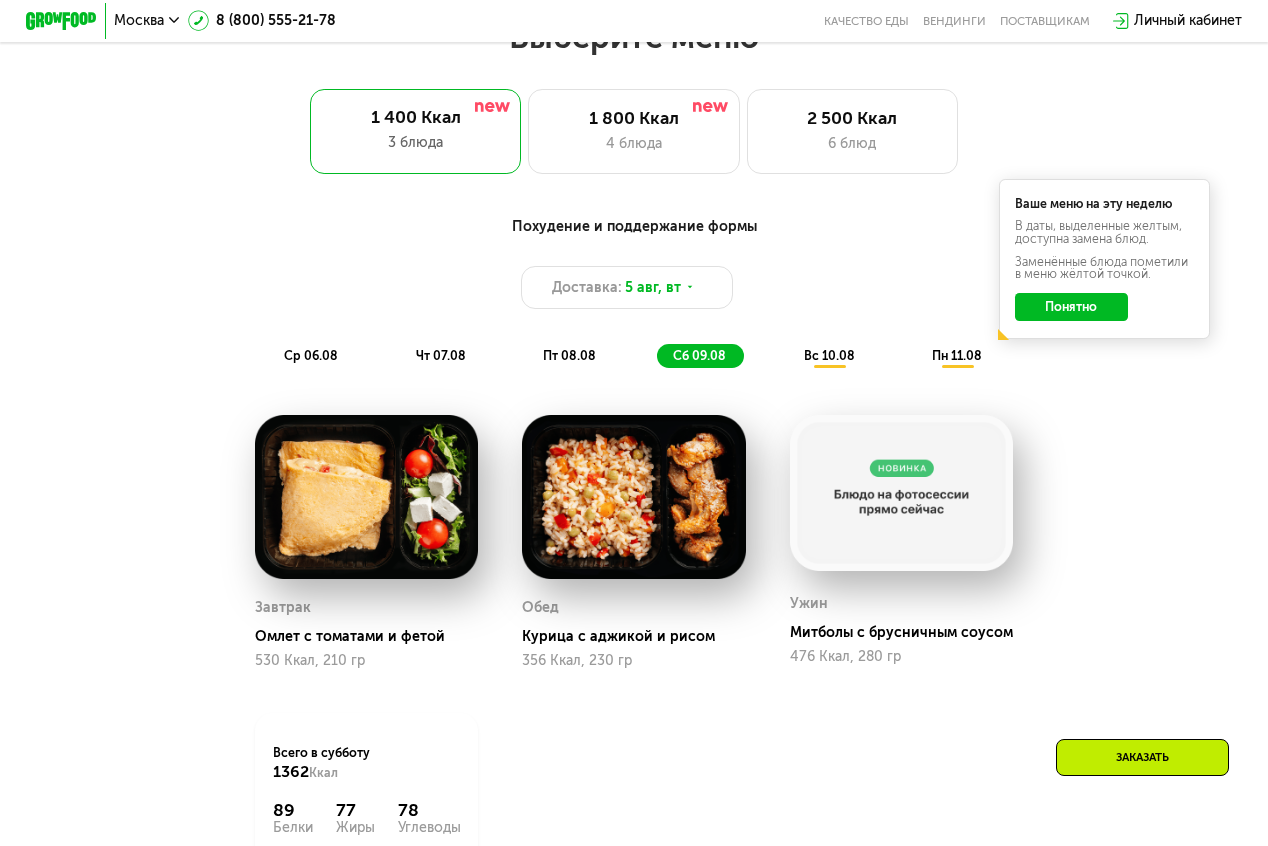 scroll, scrollTop: 800, scrollLeft: 0, axis: vertical 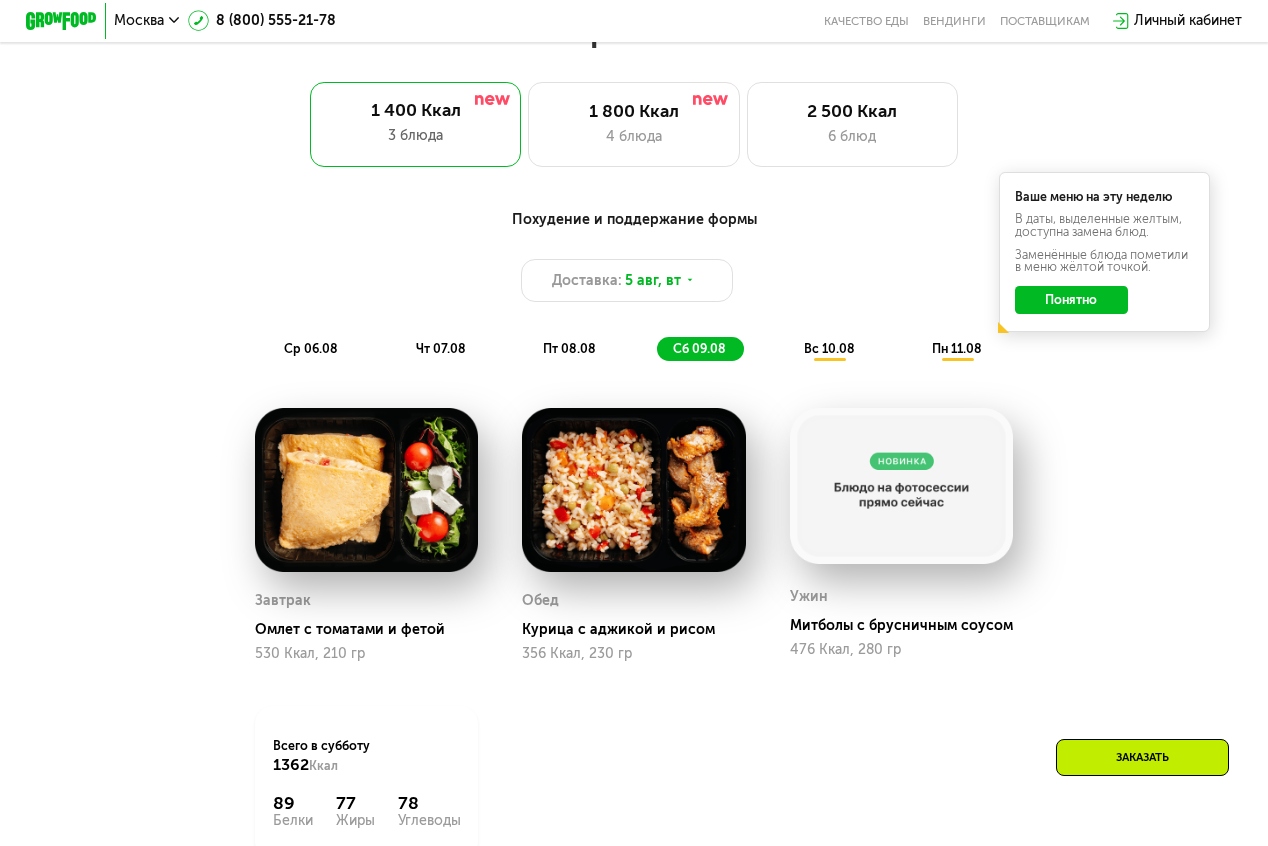 click on "вс 10.08" at bounding box center (829, 348) 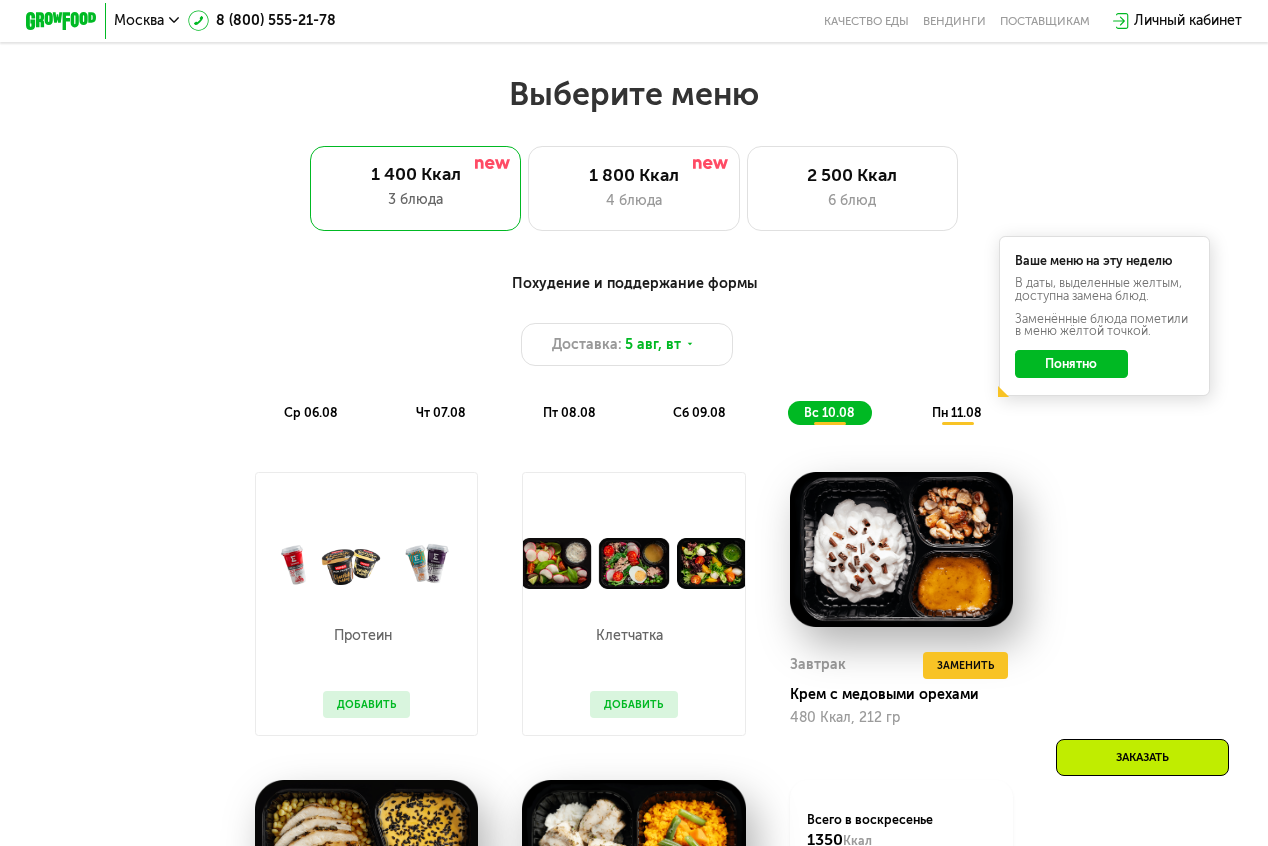 scroll, scrollTop: 700, scrollLeft: 0, axis: vertical 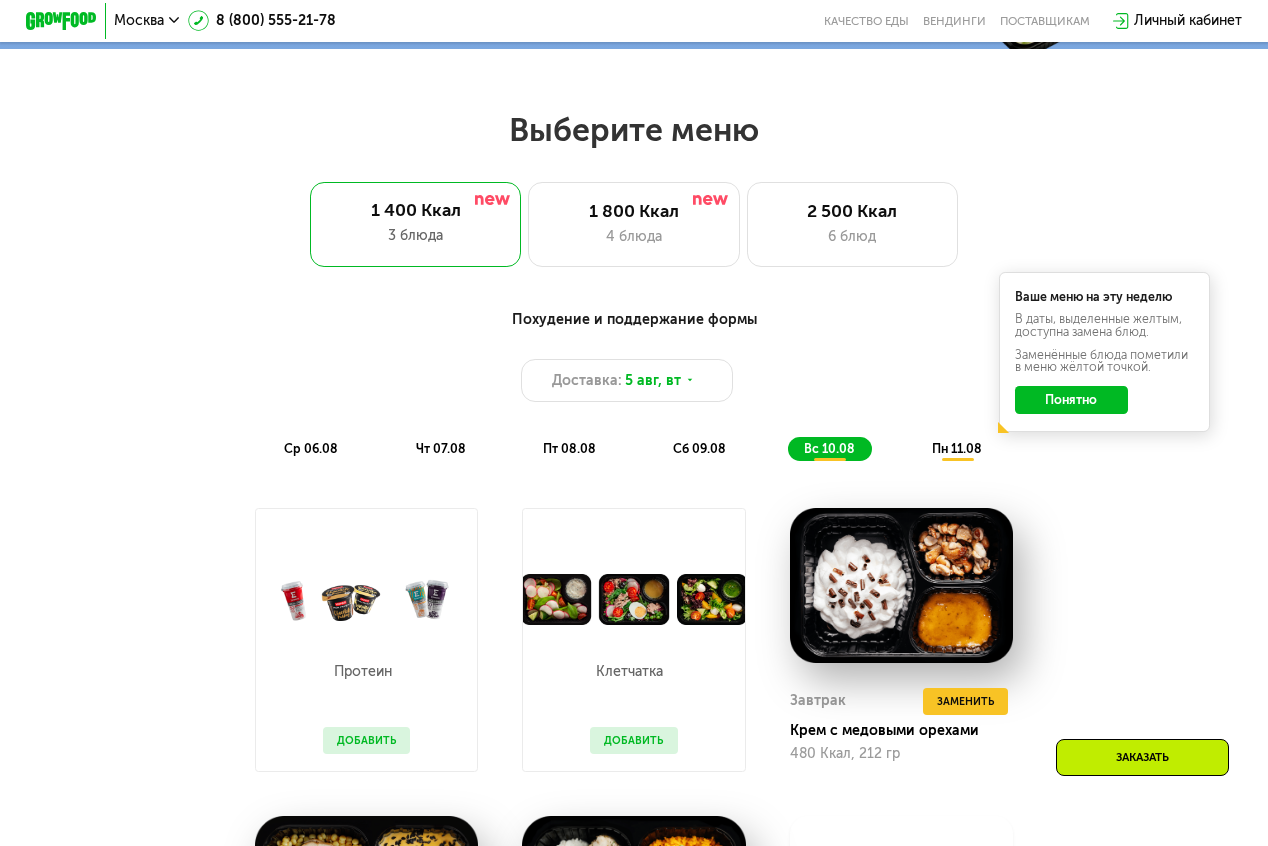 click on "Ваше меню на эту неделю В даты, выделенные желтым, доступна замена блюд. Заменённые блюда пометили в меню жёлтой точкой.  Понятно" at bounding box center [1104, 352] 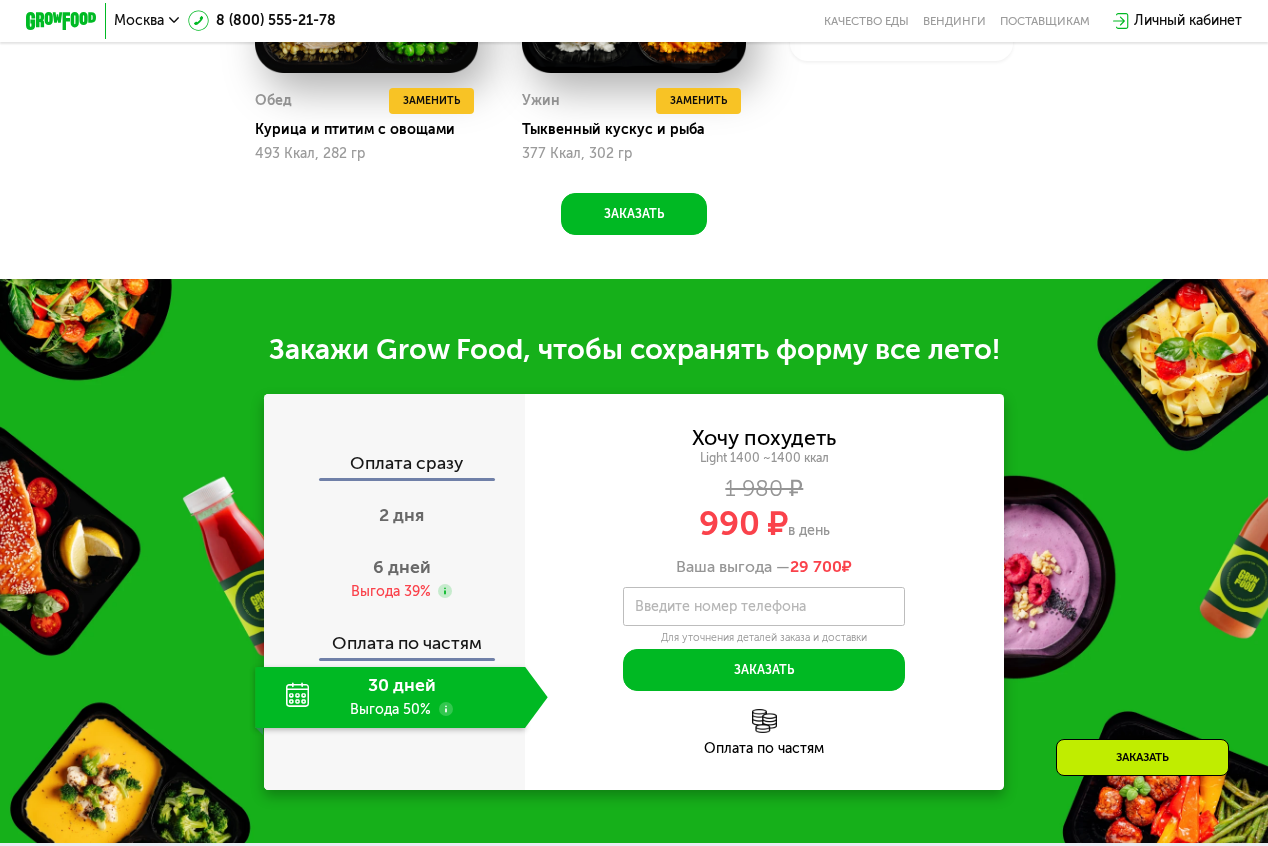 scroll, scrollTop: 1800, scrollLeft: 0, axis: vertical 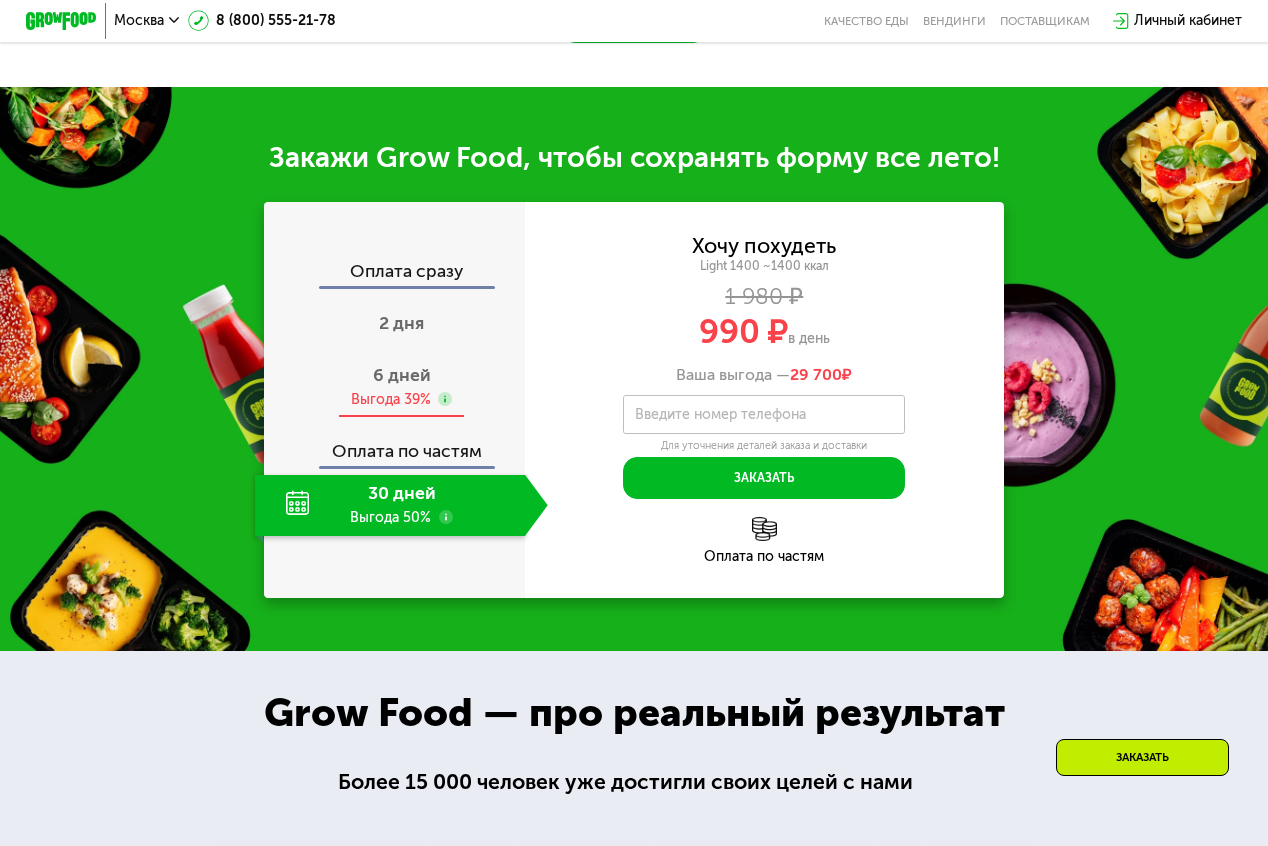 click on "6 дней" at bounding box center [402, 375] 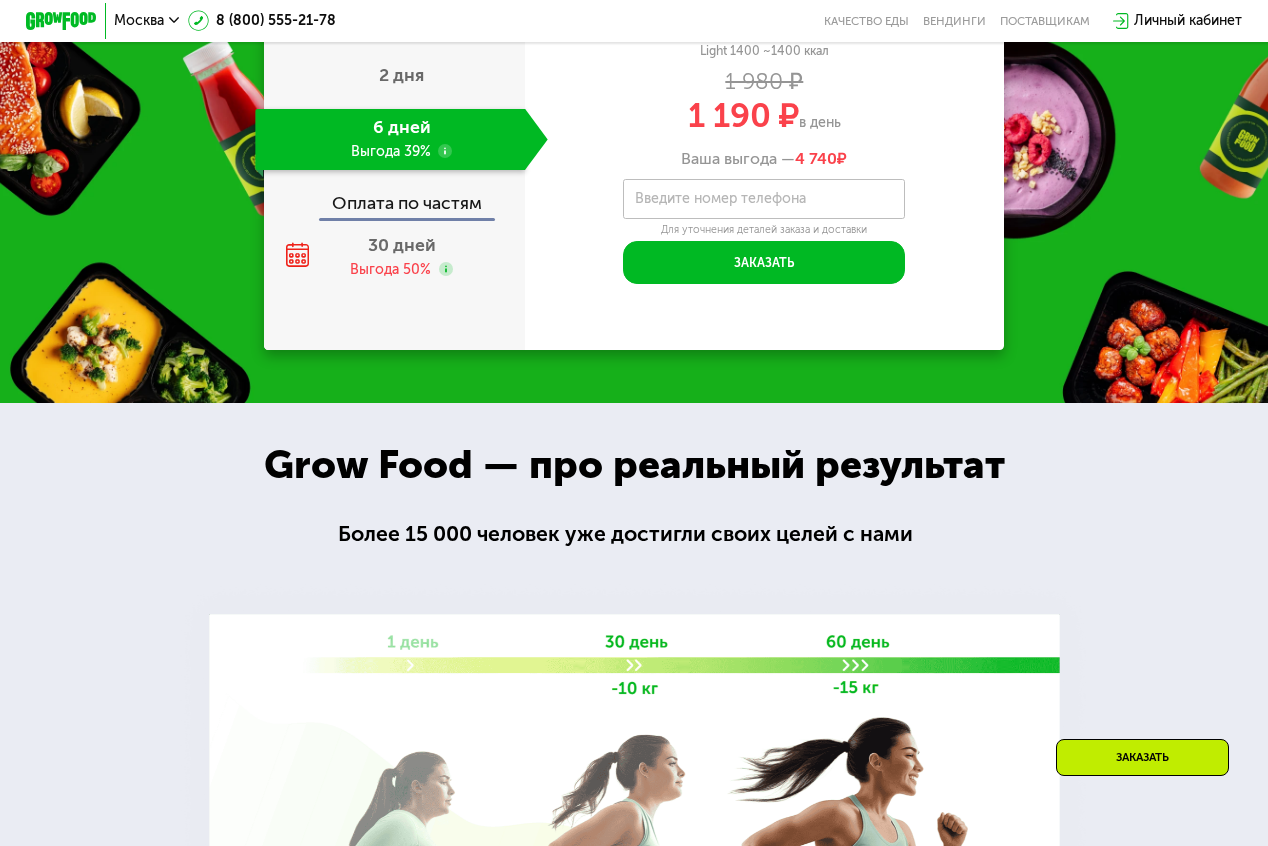 scroll, scrollTop: 0, scrollLeft: 0, axis: both 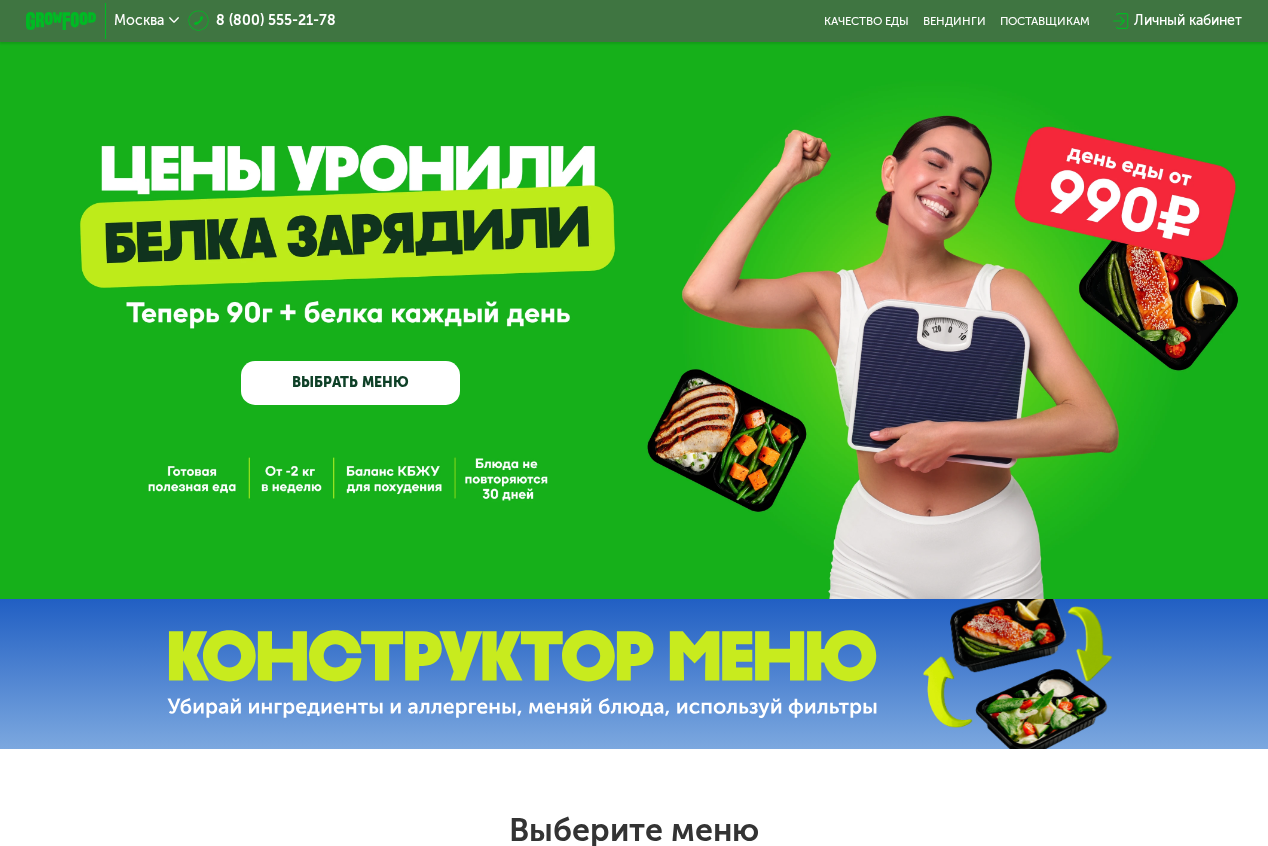 click on "ВЫБРАТЬ МЕНЮ" at bounding box center (350, 383) 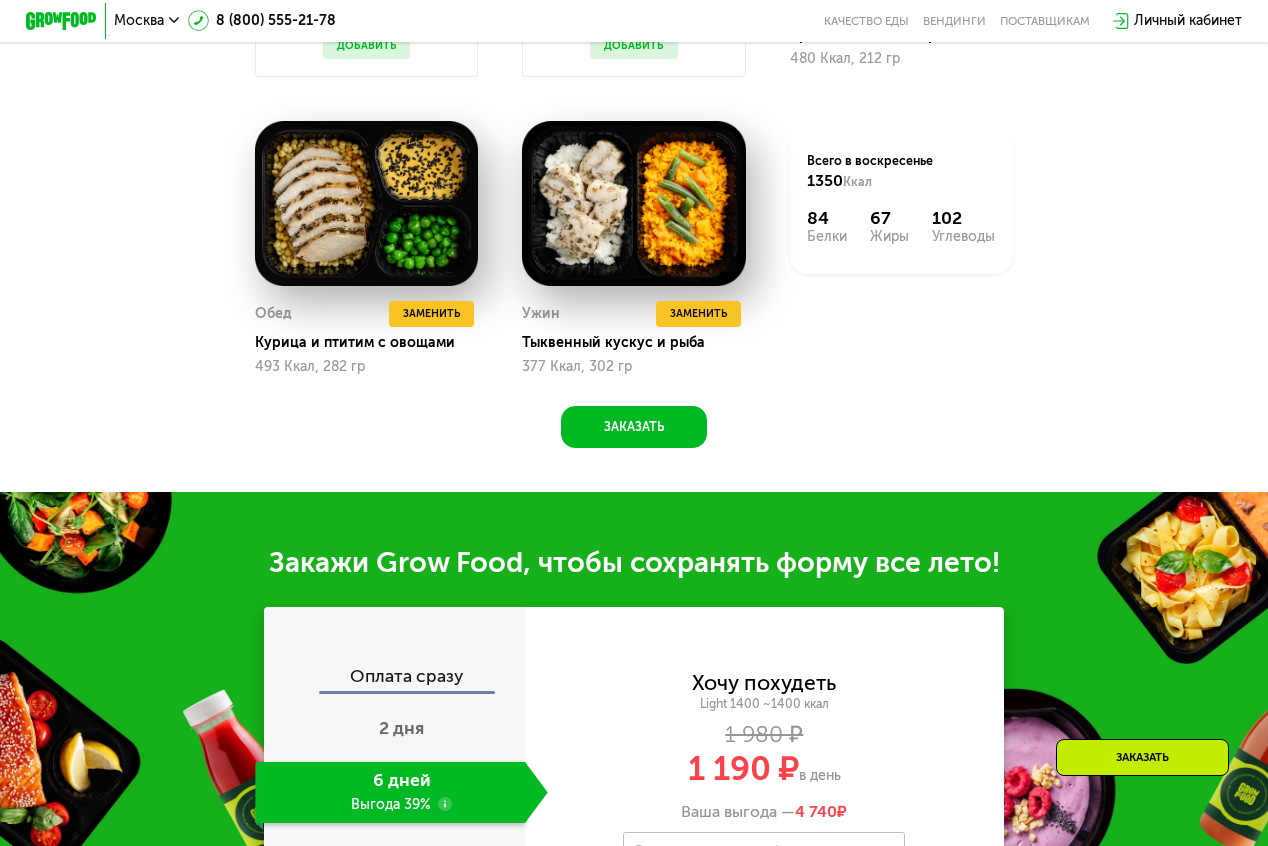 scroll, scrollTop: 1576, scrollLeft: 0, axis: vertical 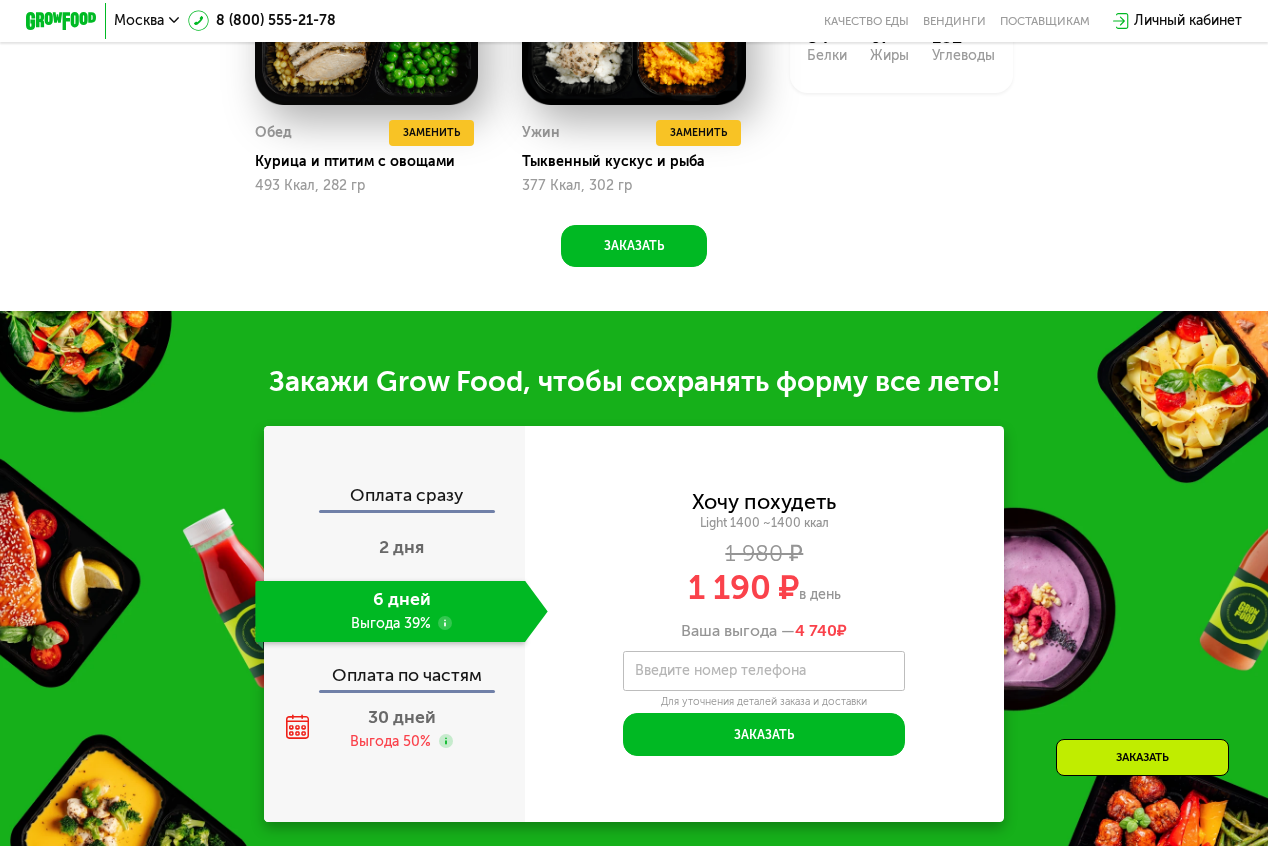 click on "Оплата сразу" 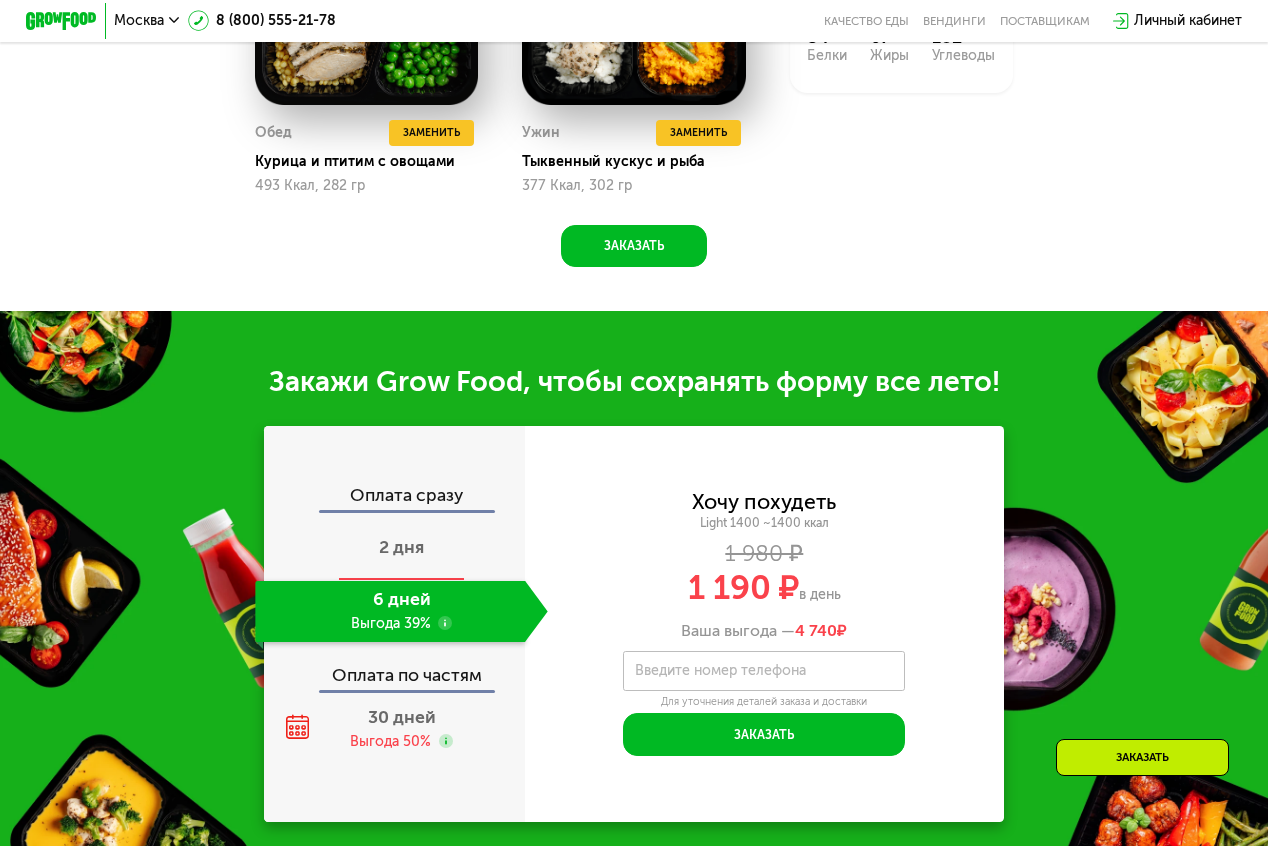 click on "2 дня" at bounding box center [401, 550] 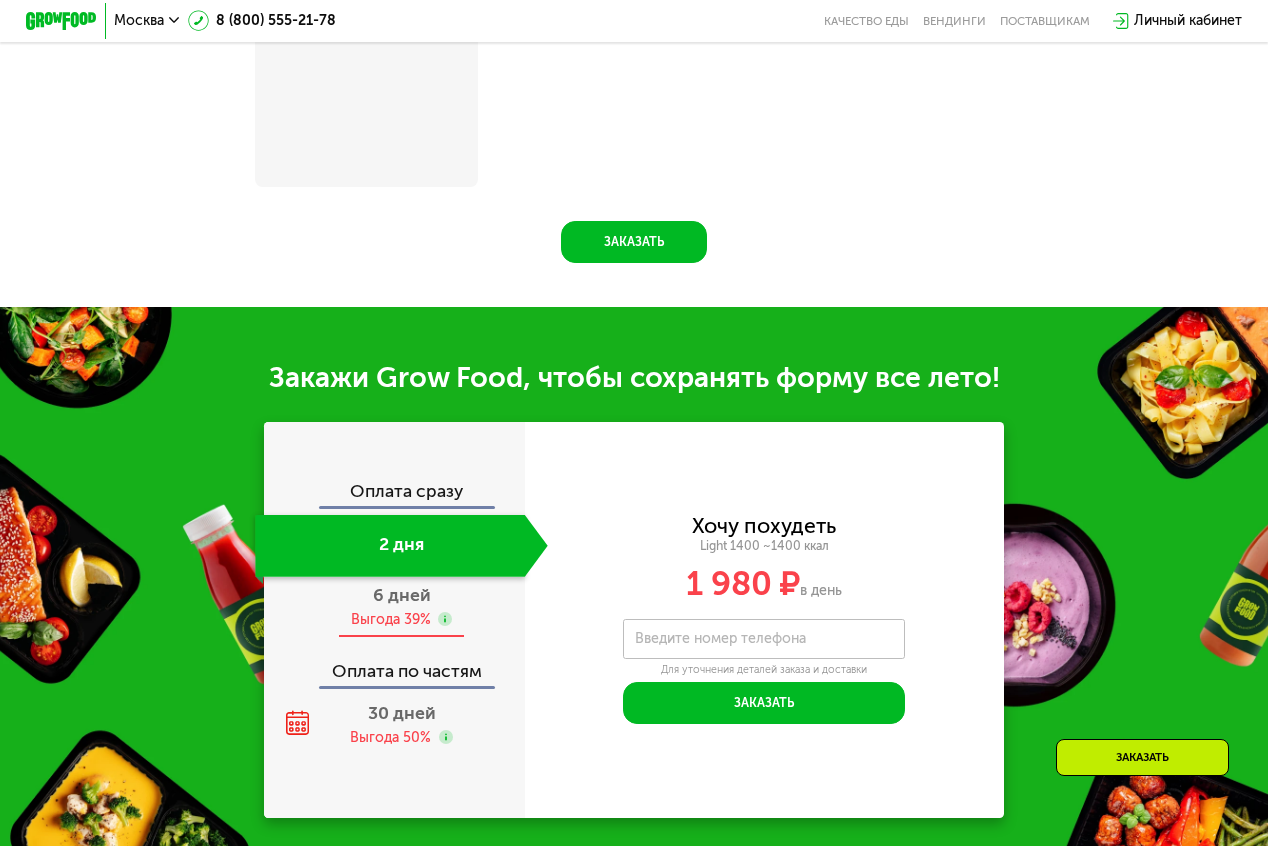 scroll, scrollTop: 1463, scrollLeft: 0, axis: vertical 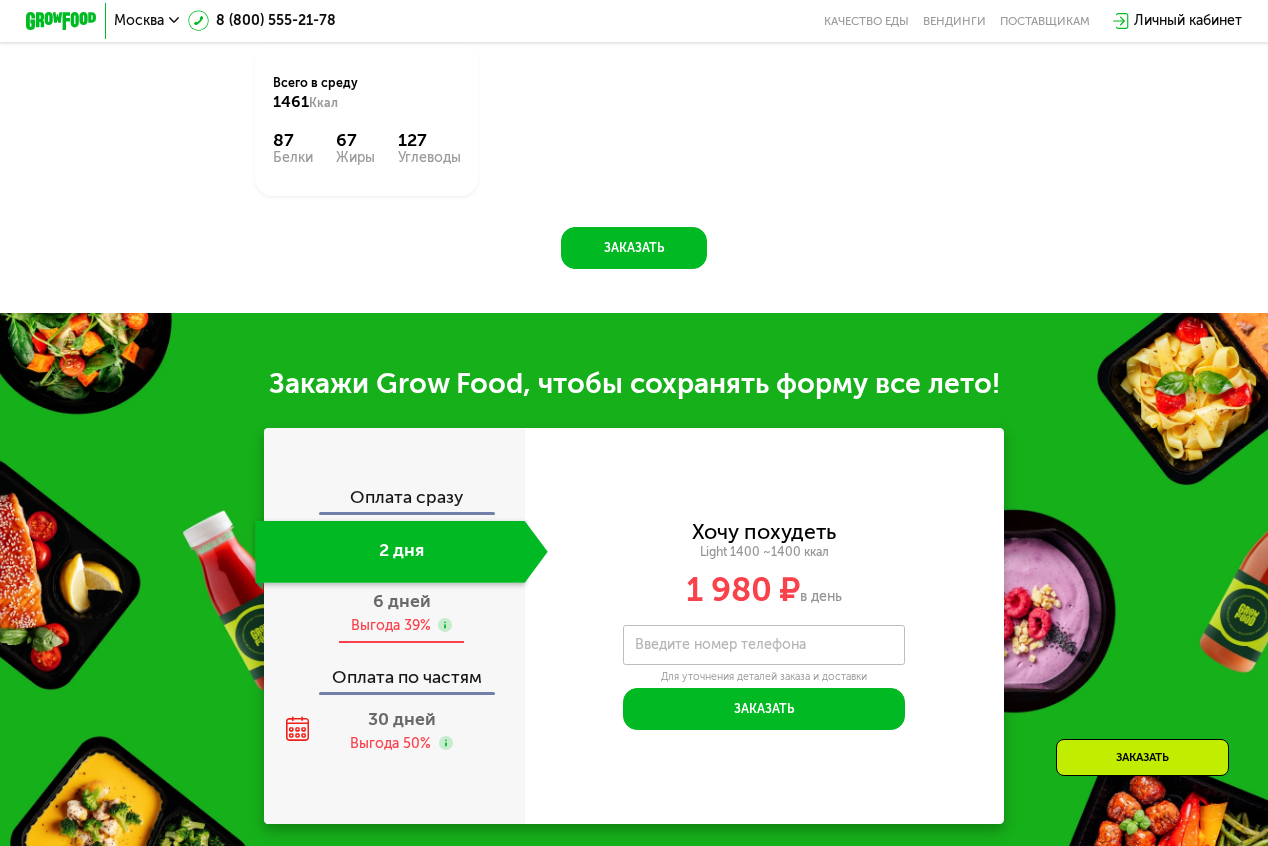 click on "6 дней" at bounding box center (402, 601) 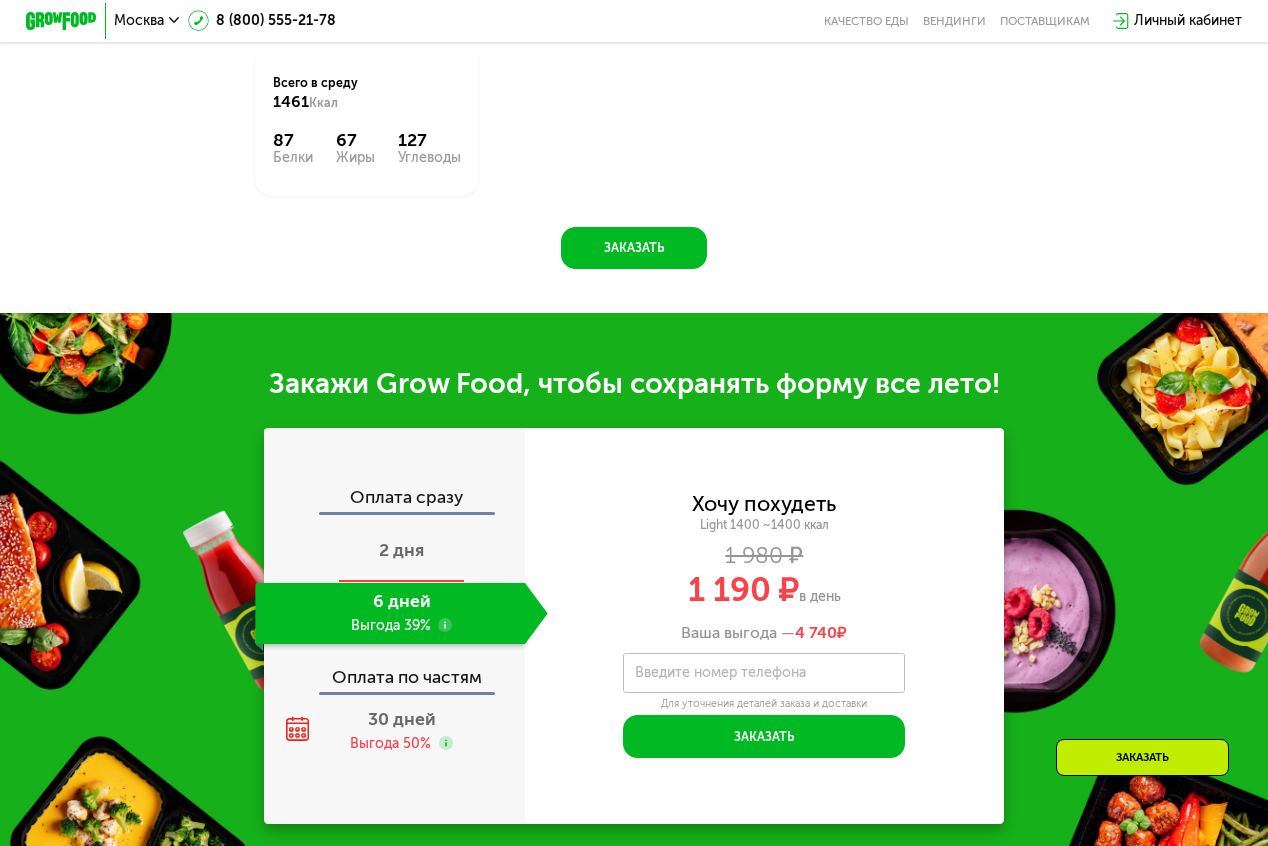 scroll, scrollTop: 1563, scrollLeft: 0, axis: vertical 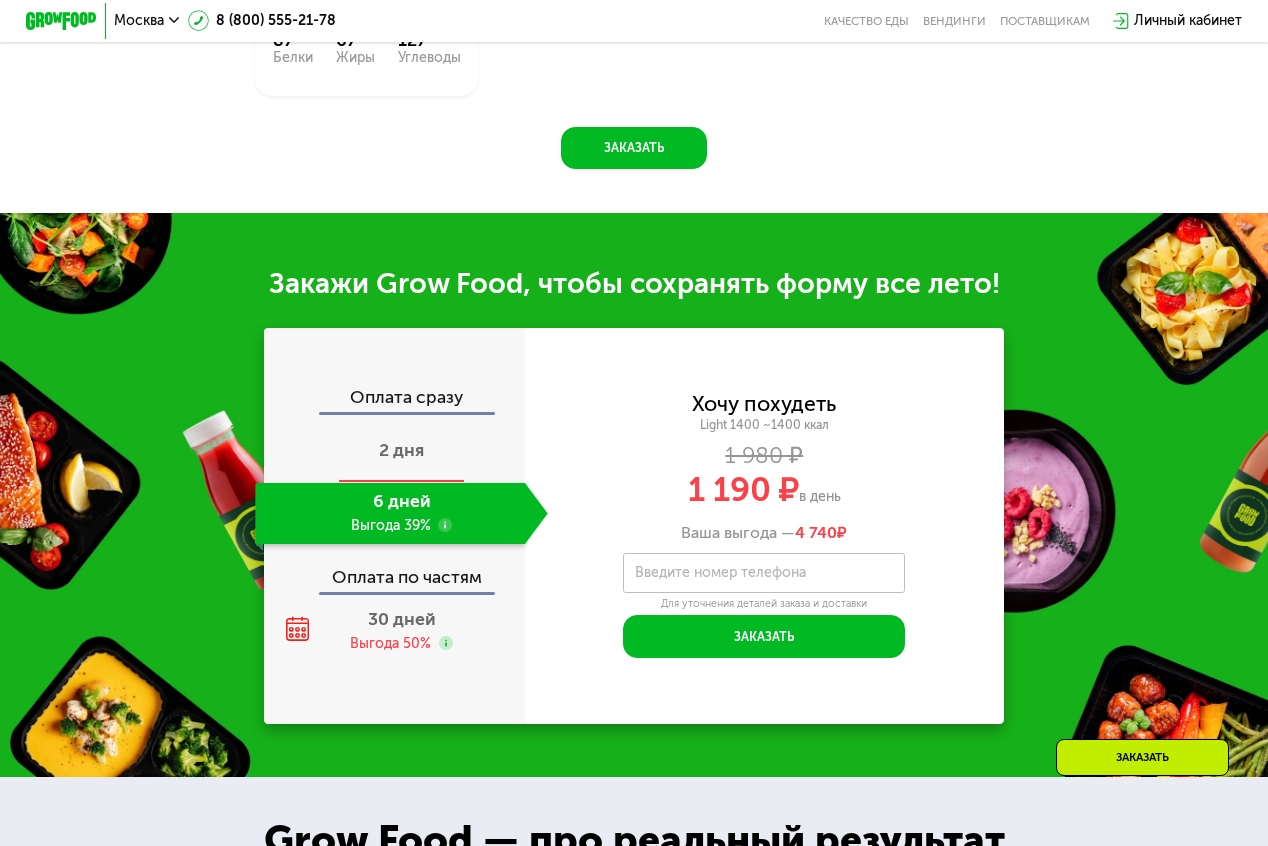 click on "2 дня" at bounding box center [401, 452] 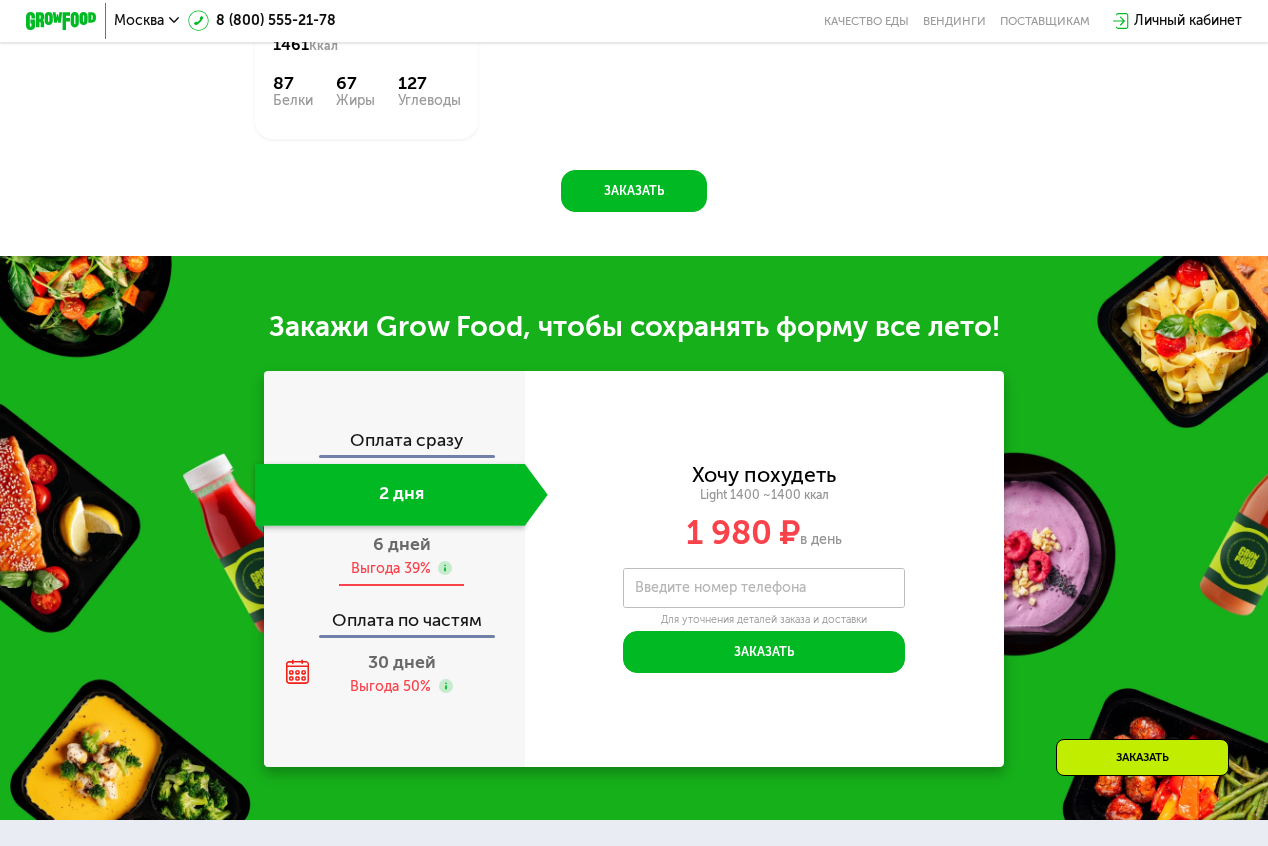 click on "6 дней Выгода 39%" at bounding box center (401, 557) 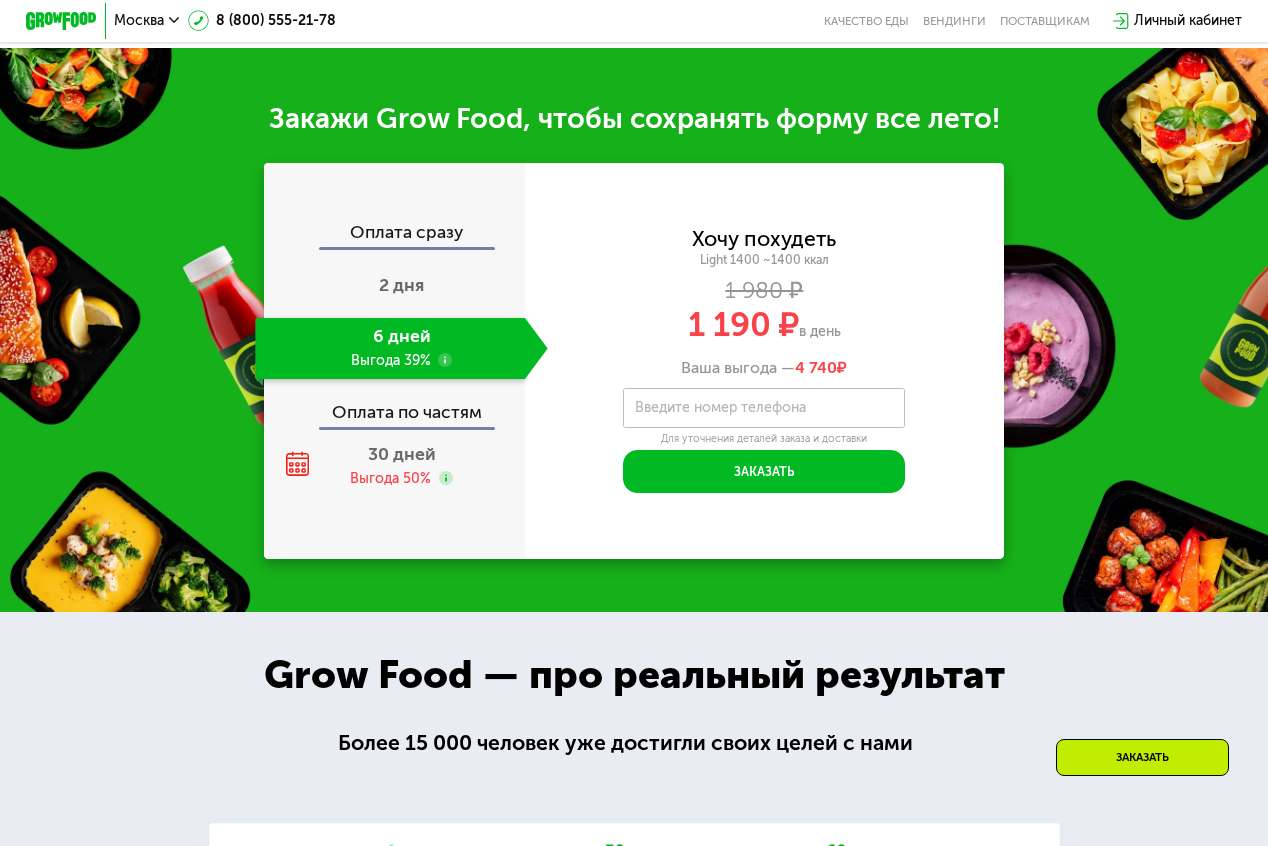 scroll, scrollTop: 1763, scrollLeft: 0, axis: vertical 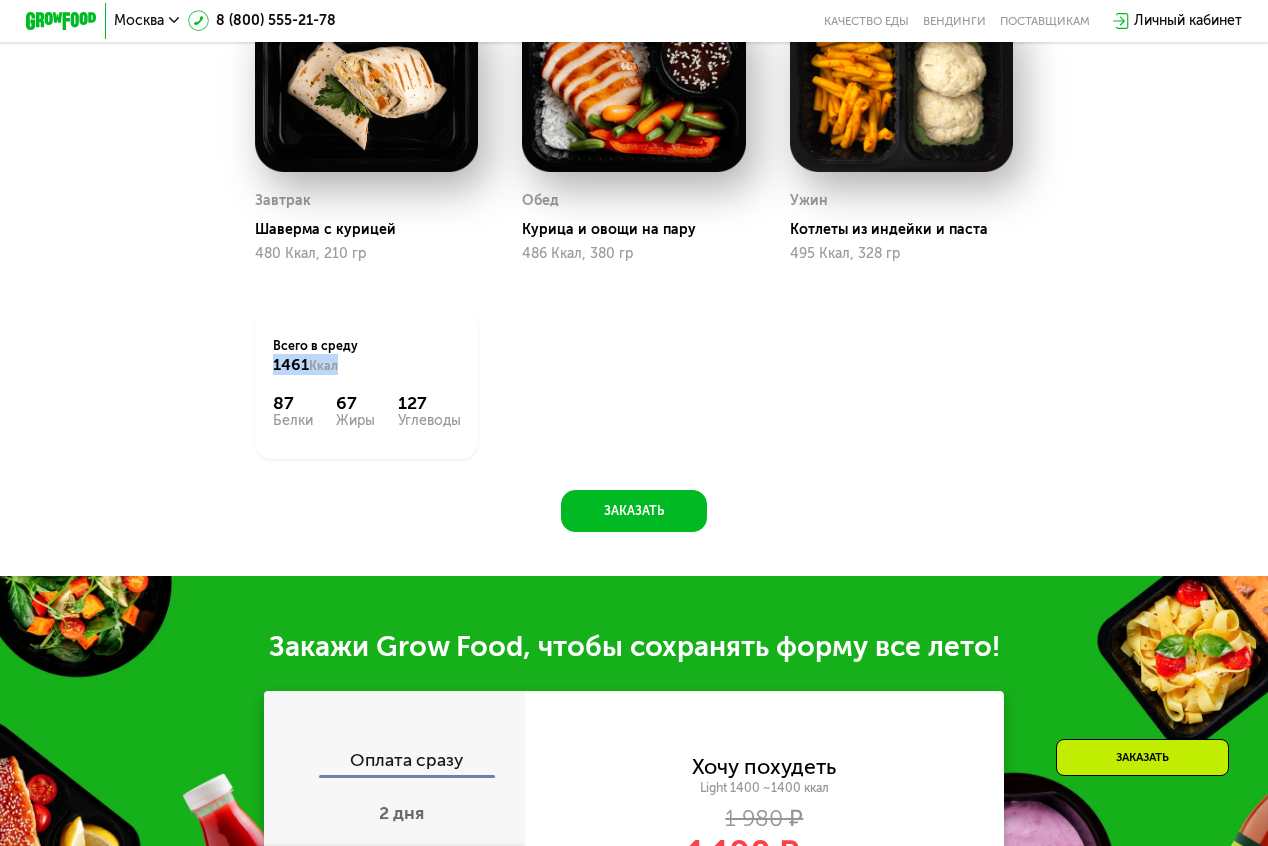 drag, startPoint x: 344, startPoint y: 381, endPoint x: 271, endPoint y: 381, distance: 73 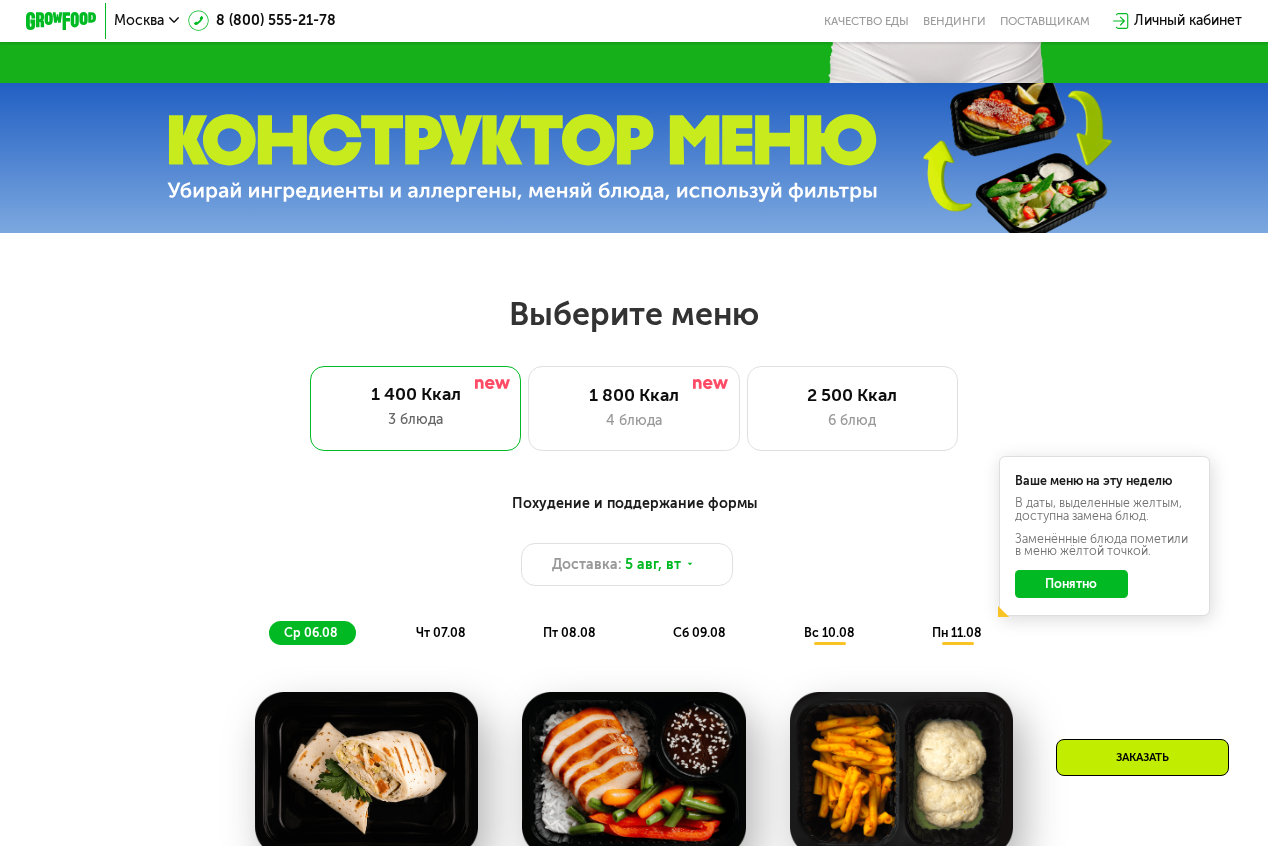 scroll, scrollTop: 500, scrollLeft: 0, axis: vertical 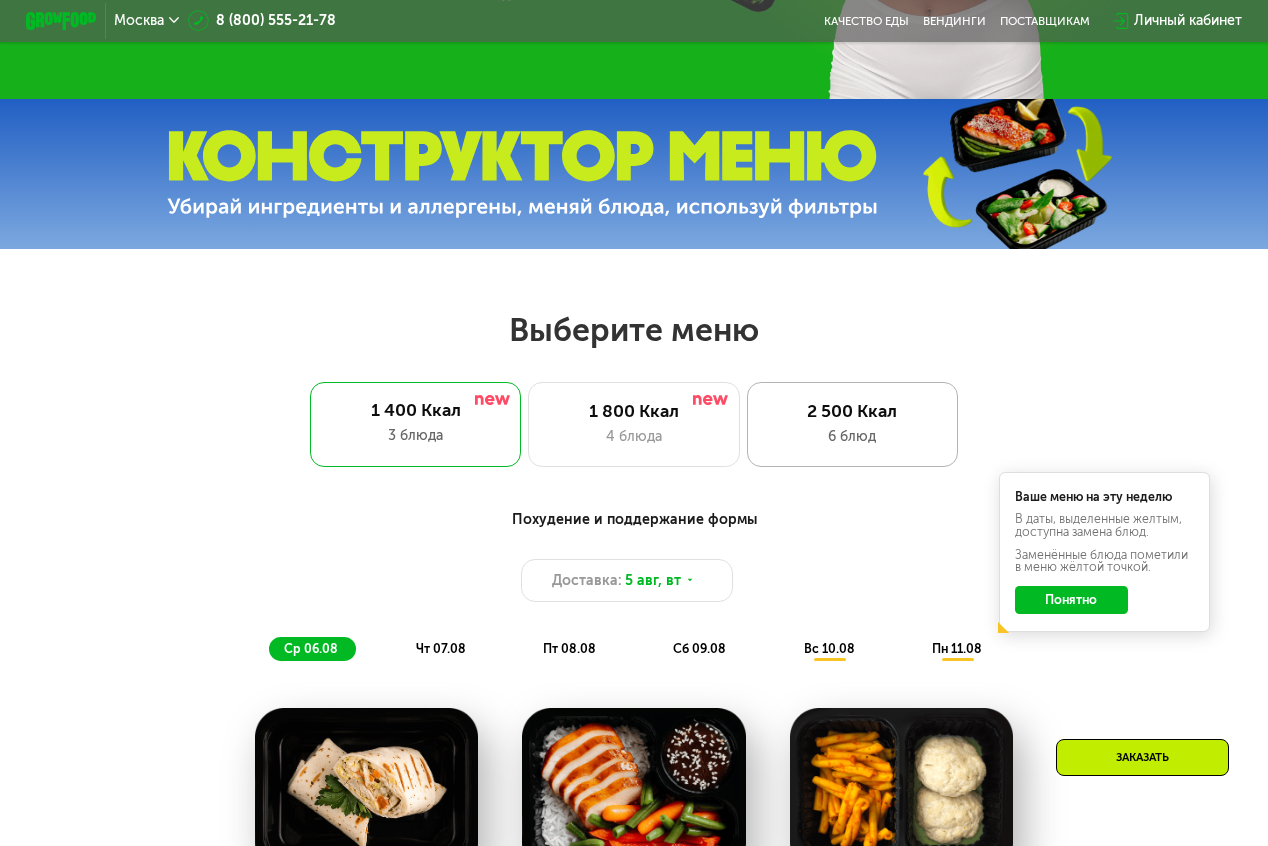 click on "2 500 Ккал 6 блюд" 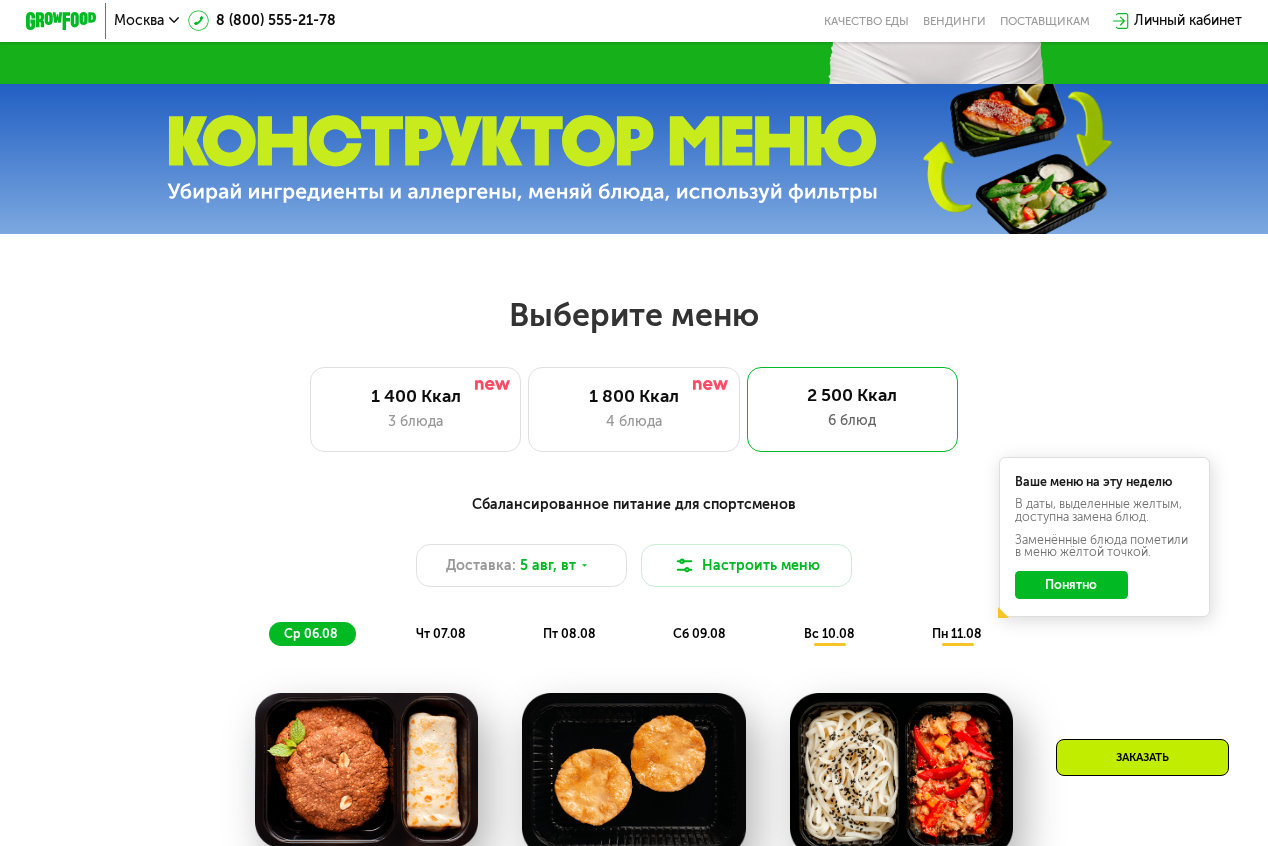 scroll, scrollTop: 500, scrollLeft: 0, axis: vertical 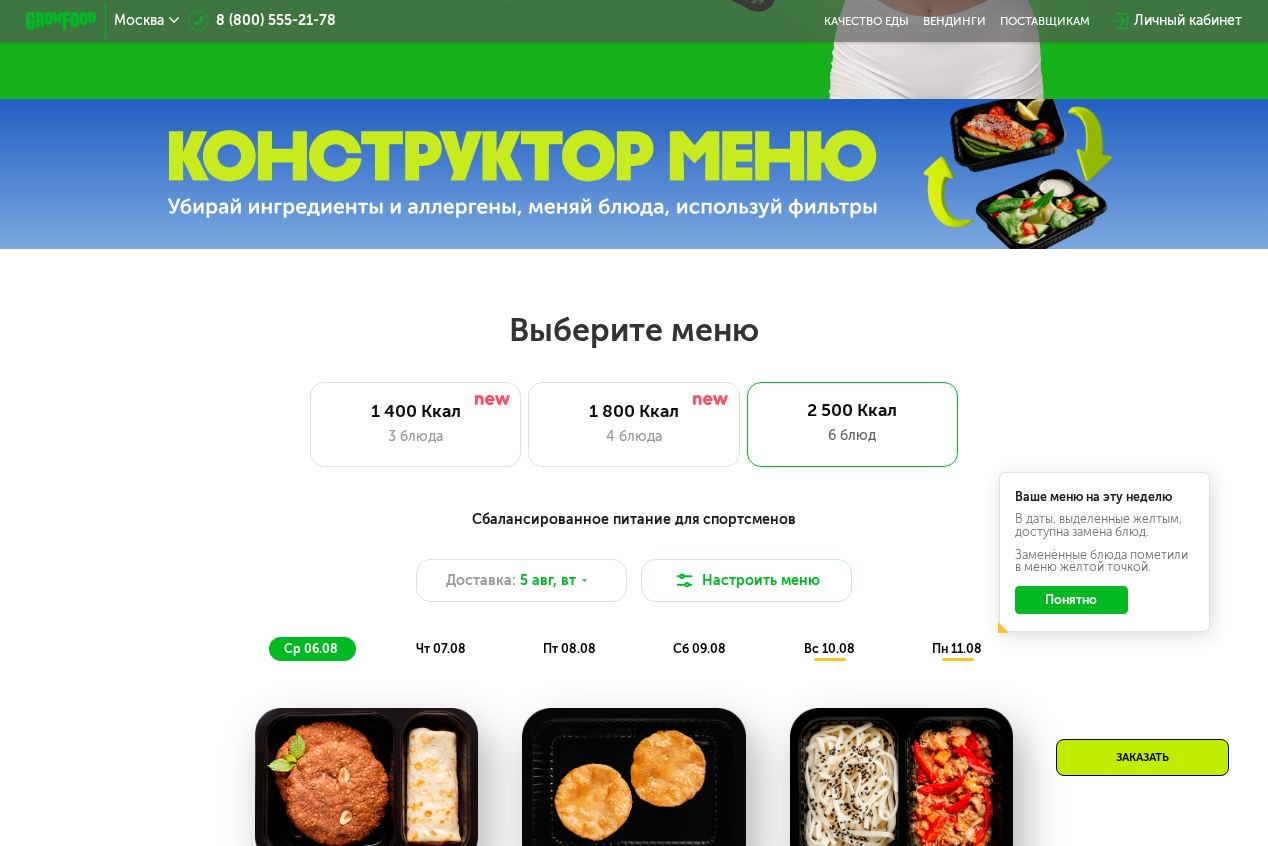 click on "Понятно" 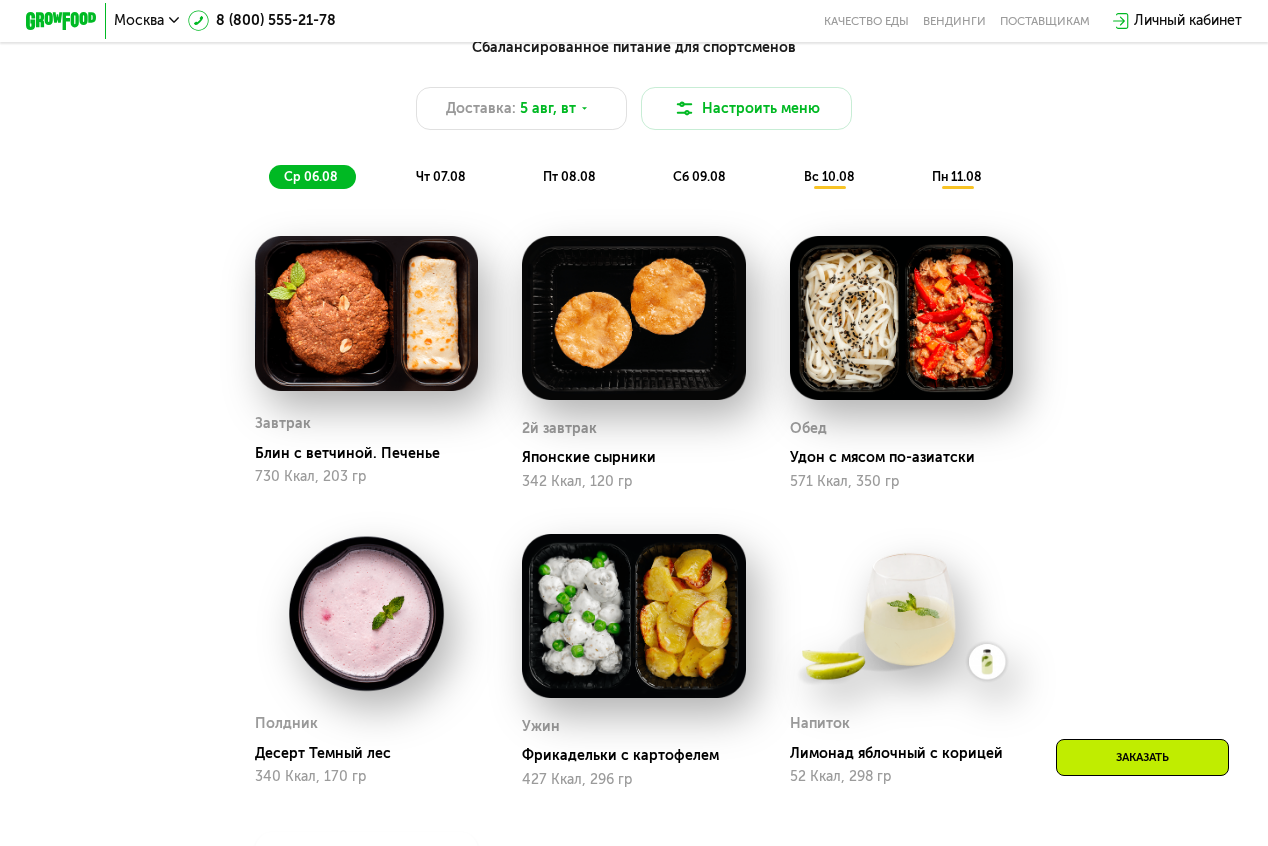 scroll, scrollTop: 1168, scrollLeft: 0, axis: vertical 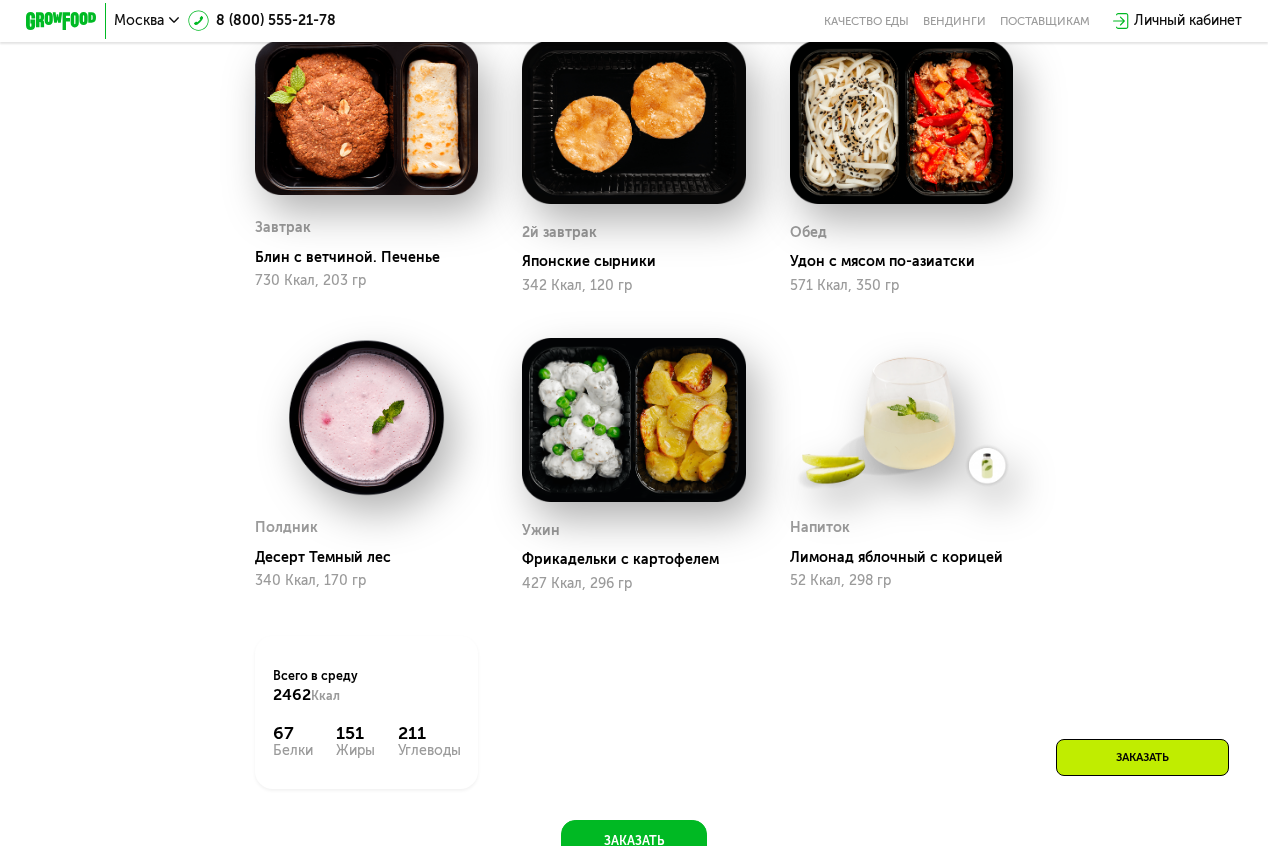drag, startPoint x: 458, startPoint y: 775, endPoint x: 271, endPoint y: 678, distance: 210.66086 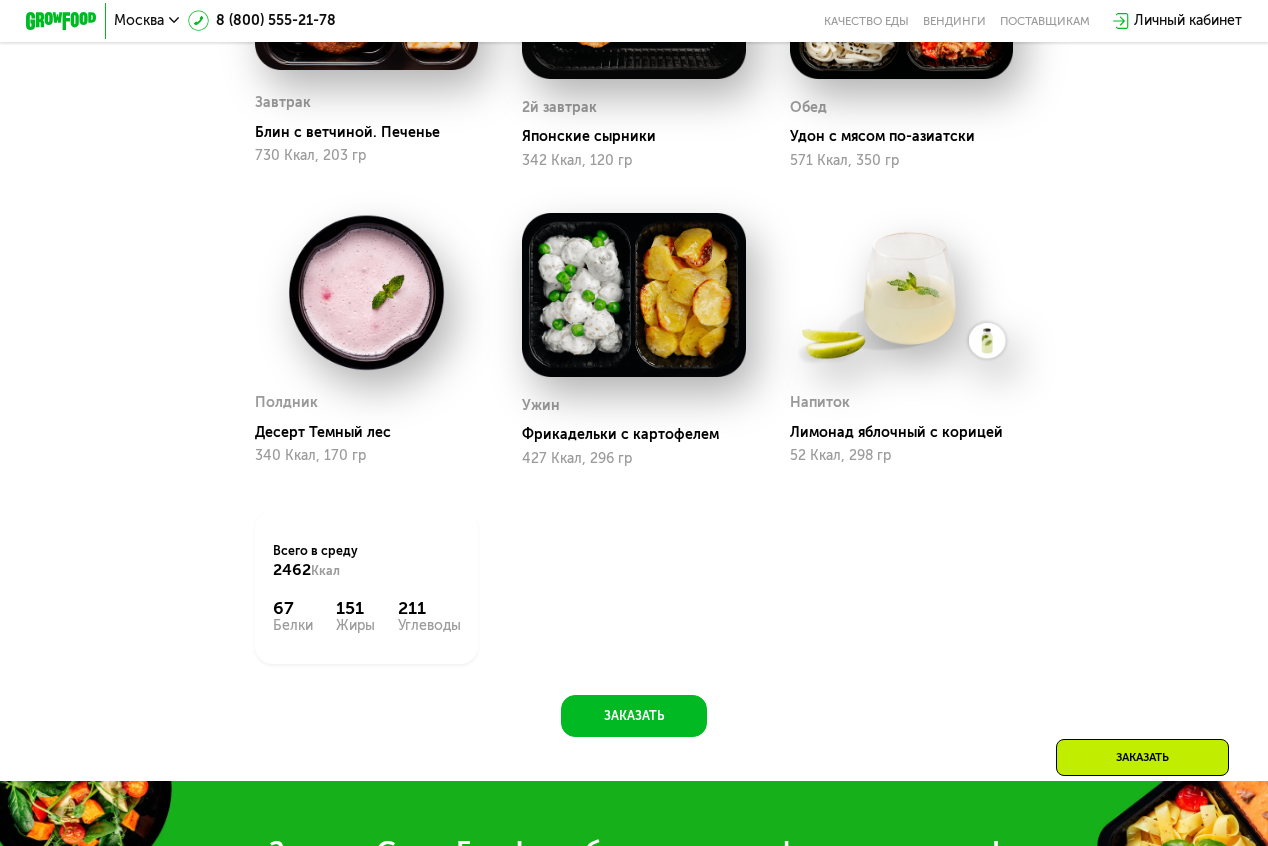 scroll, scrollTop: 1223, scrollLeft: 0, axis: vertical 